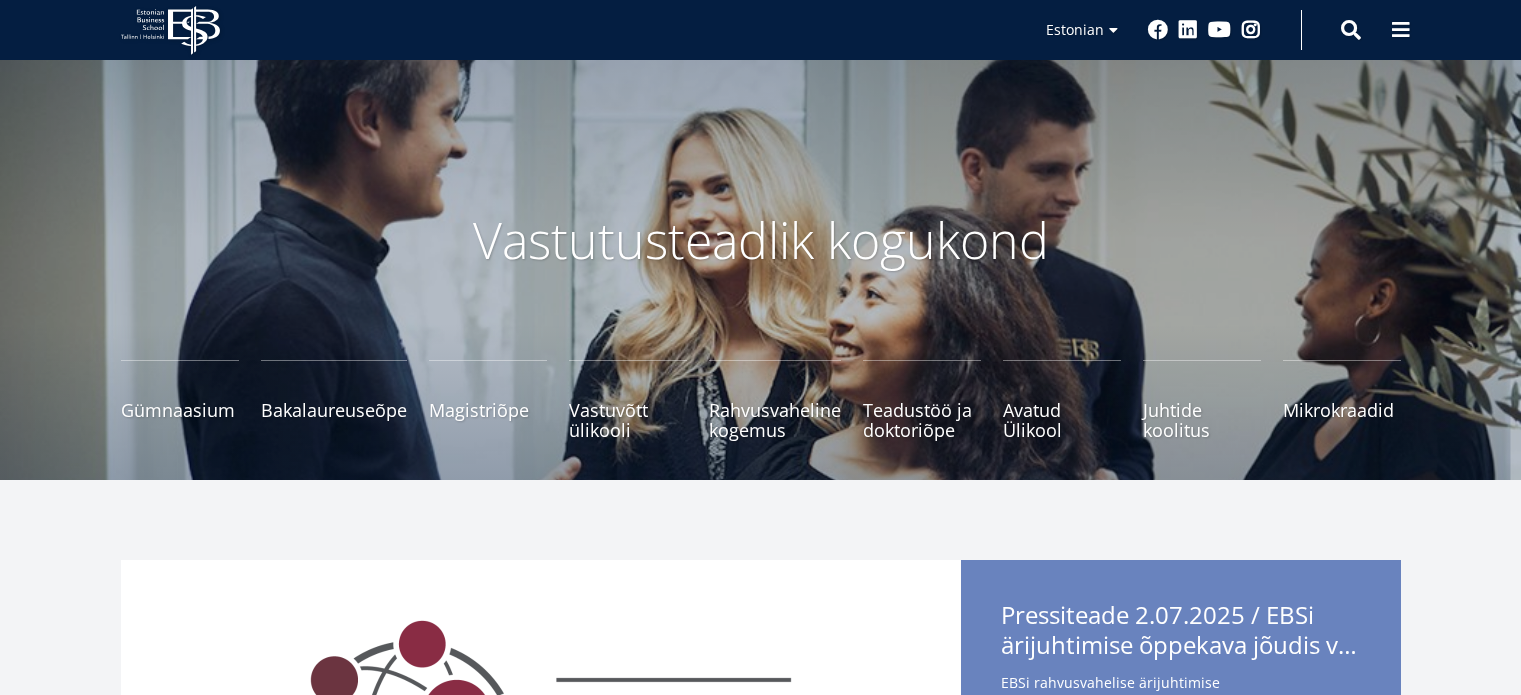 scroll, scrollTop: 224, scrollLeft: 0, axis: vertical 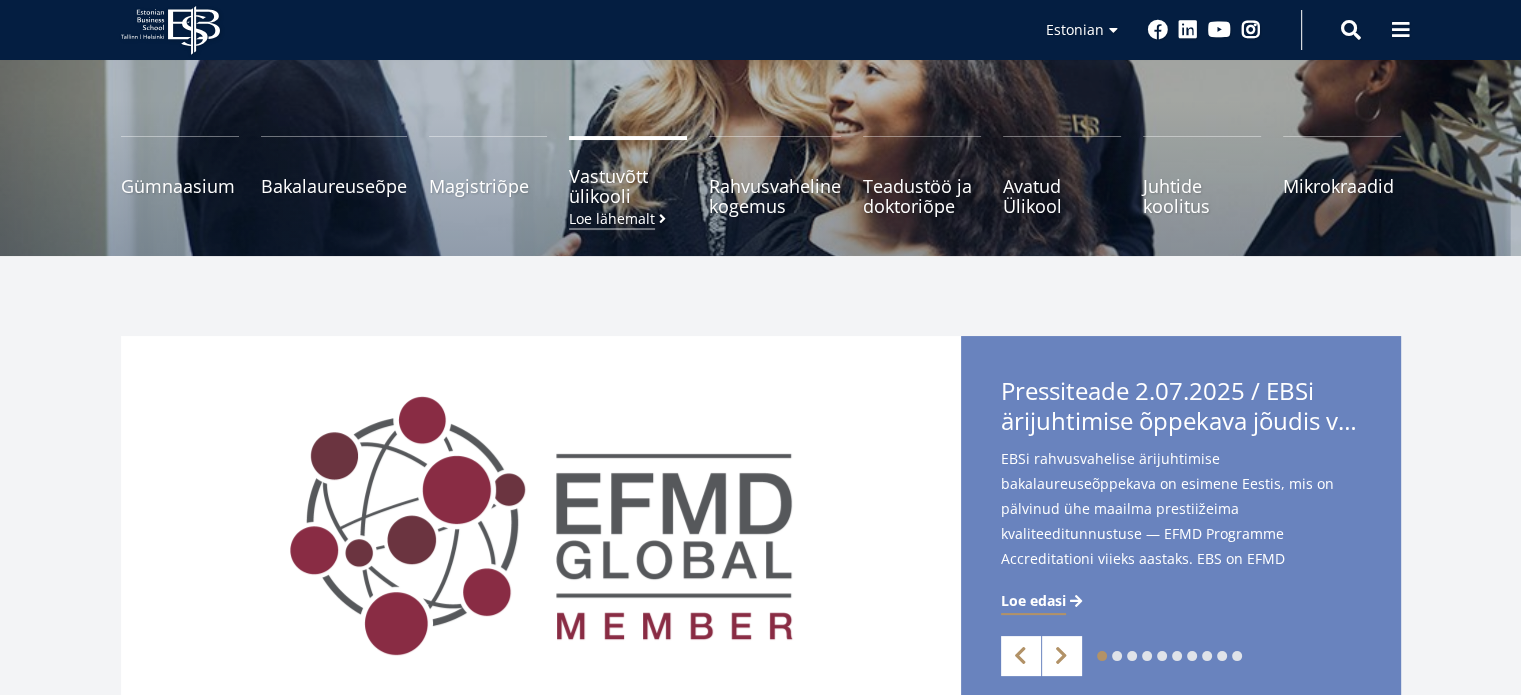 click on "Loe lähemalt" at bounding box center (619, 218) 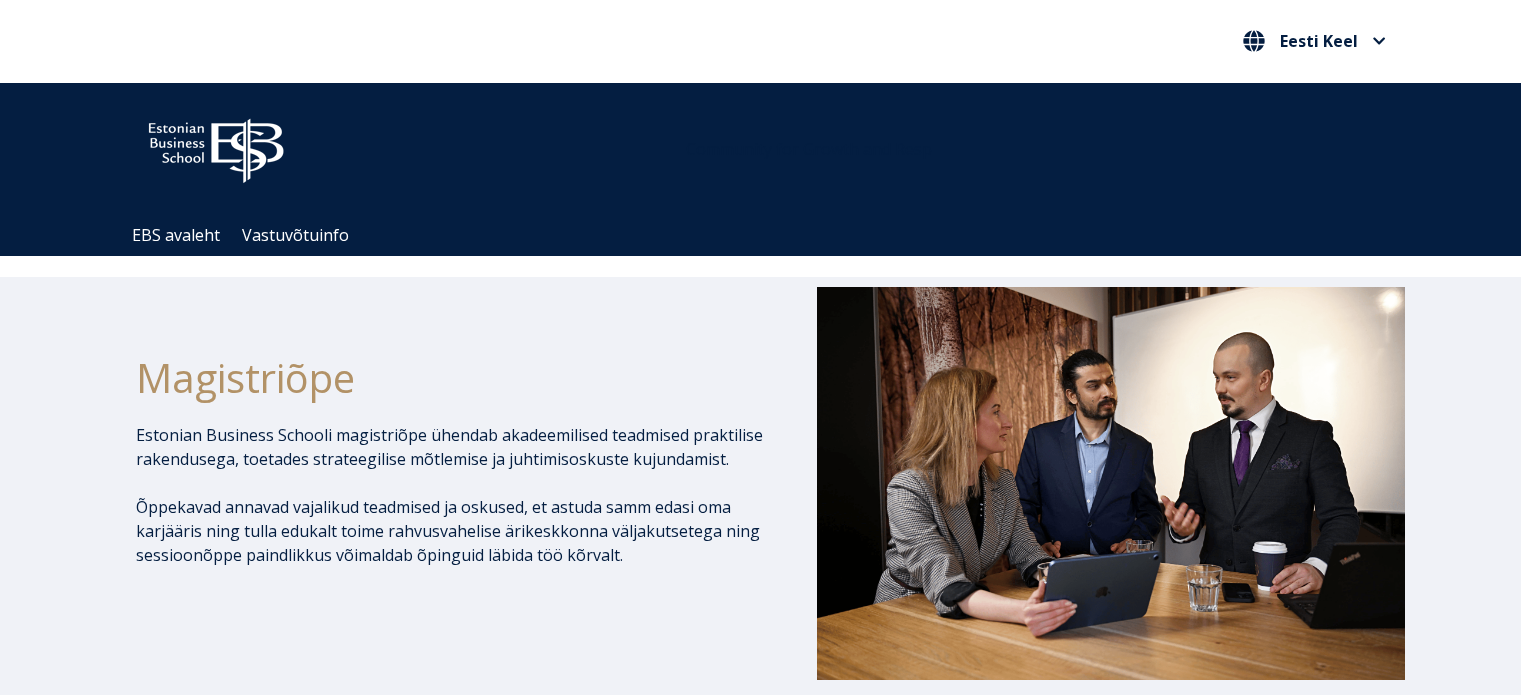 scroll, scrollTop: 504, scrollLeft: 0, axis: vertical 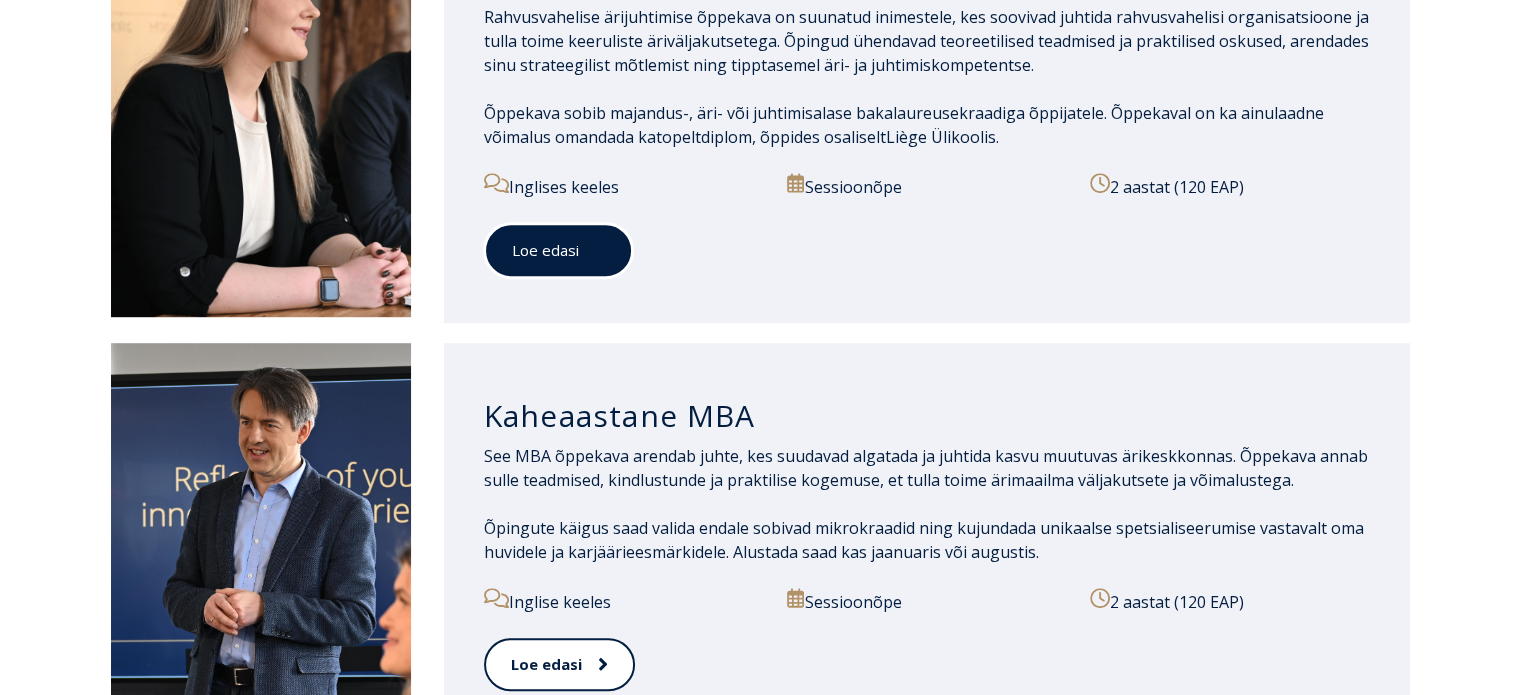 click on "Loe edasi" at bounding box center [558, 250] 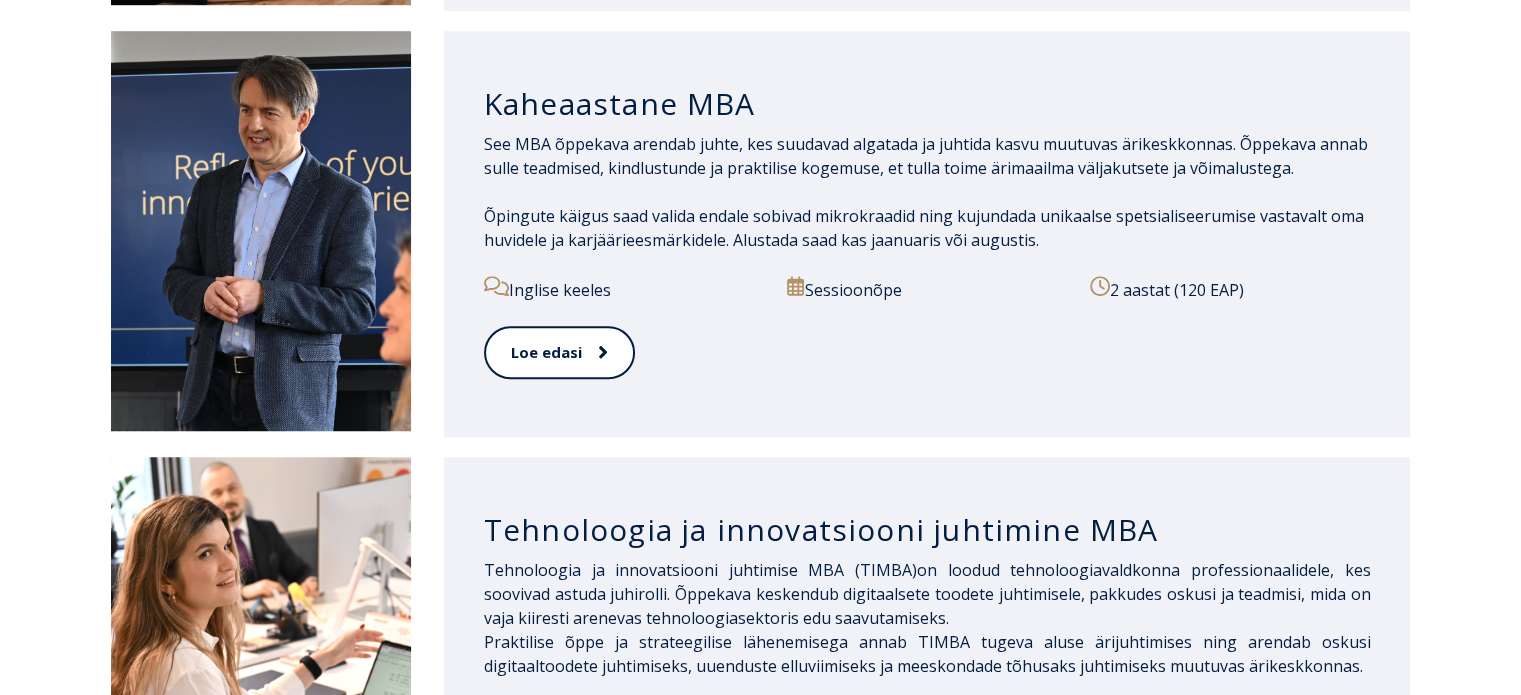 scroll, scrollTop: 1480, scrollLeft: 0, axis: vertical 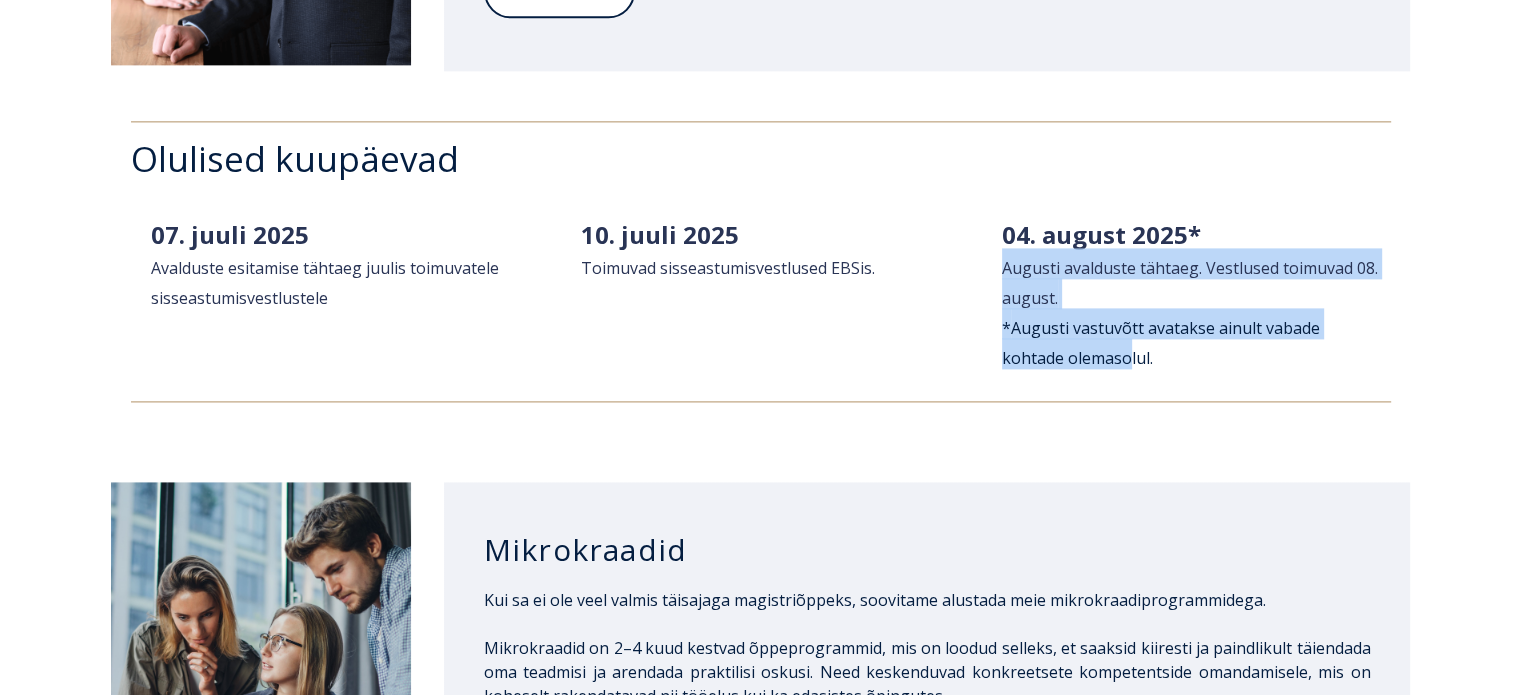 drag, startPoint x: 991, startPoint y: 271, endPoint x: 1064, endPoint y: 351, distance: 108.30051 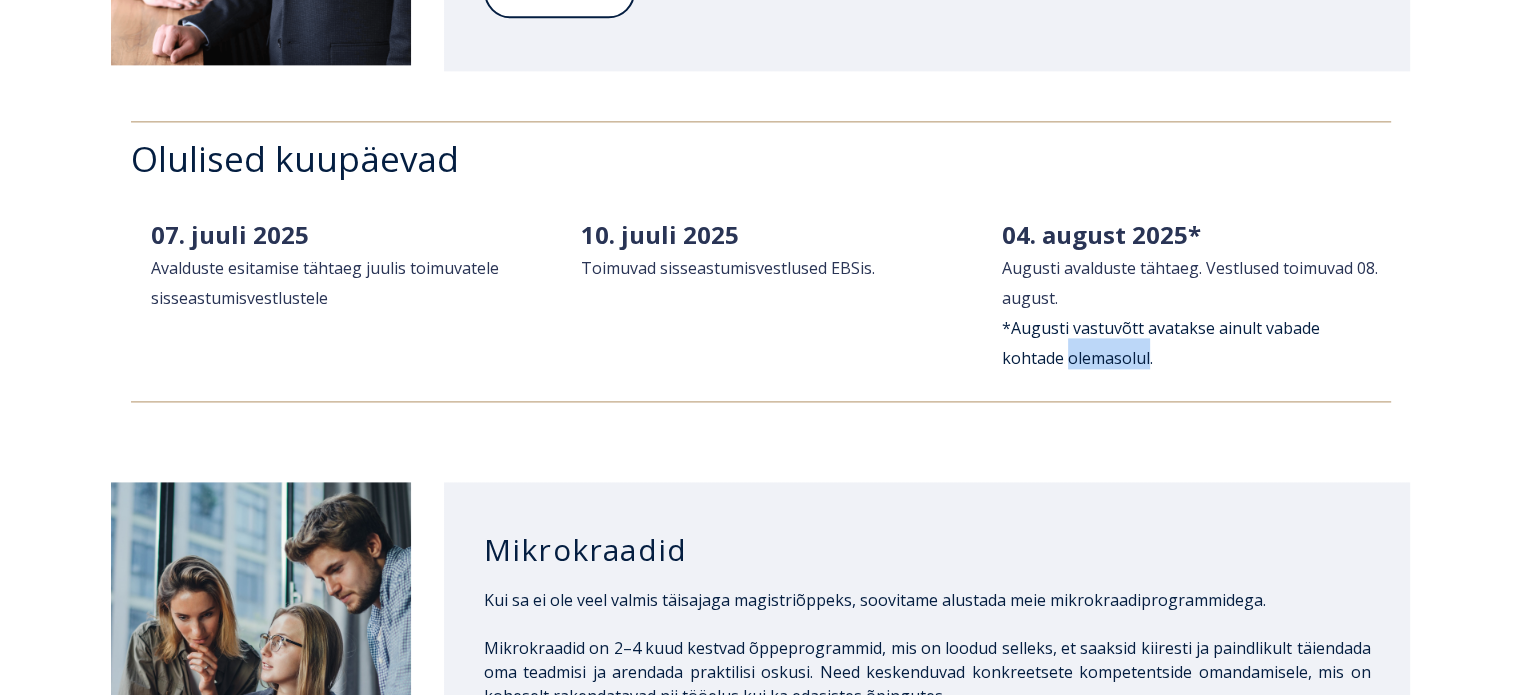 click on "Augusti vastuvõtt avatakse ainult vabade kohtade olemasolul." at bounding box center (1161, 343) 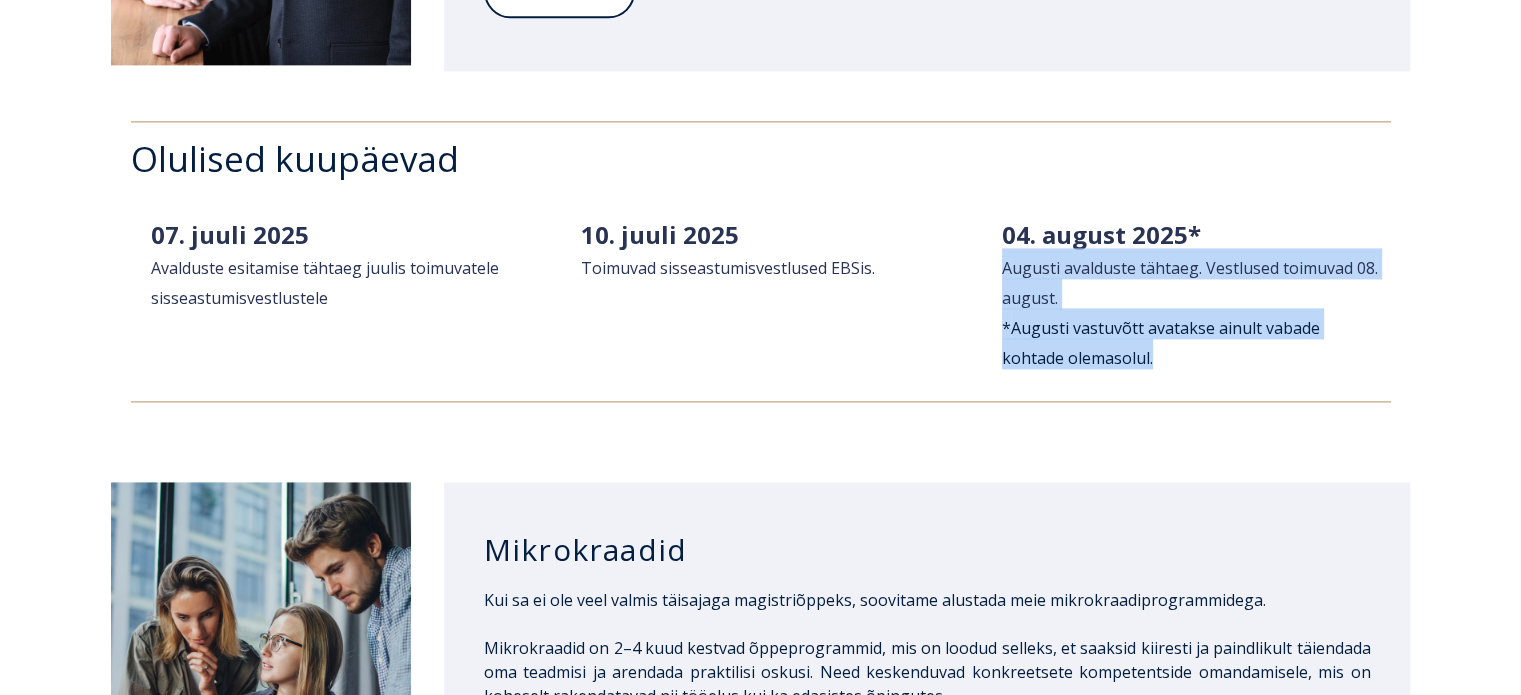 drag, startPoint x: 1064, startPoint y: 351, endPoint x: 1054, endPoint y: 262, distance: 89.560036 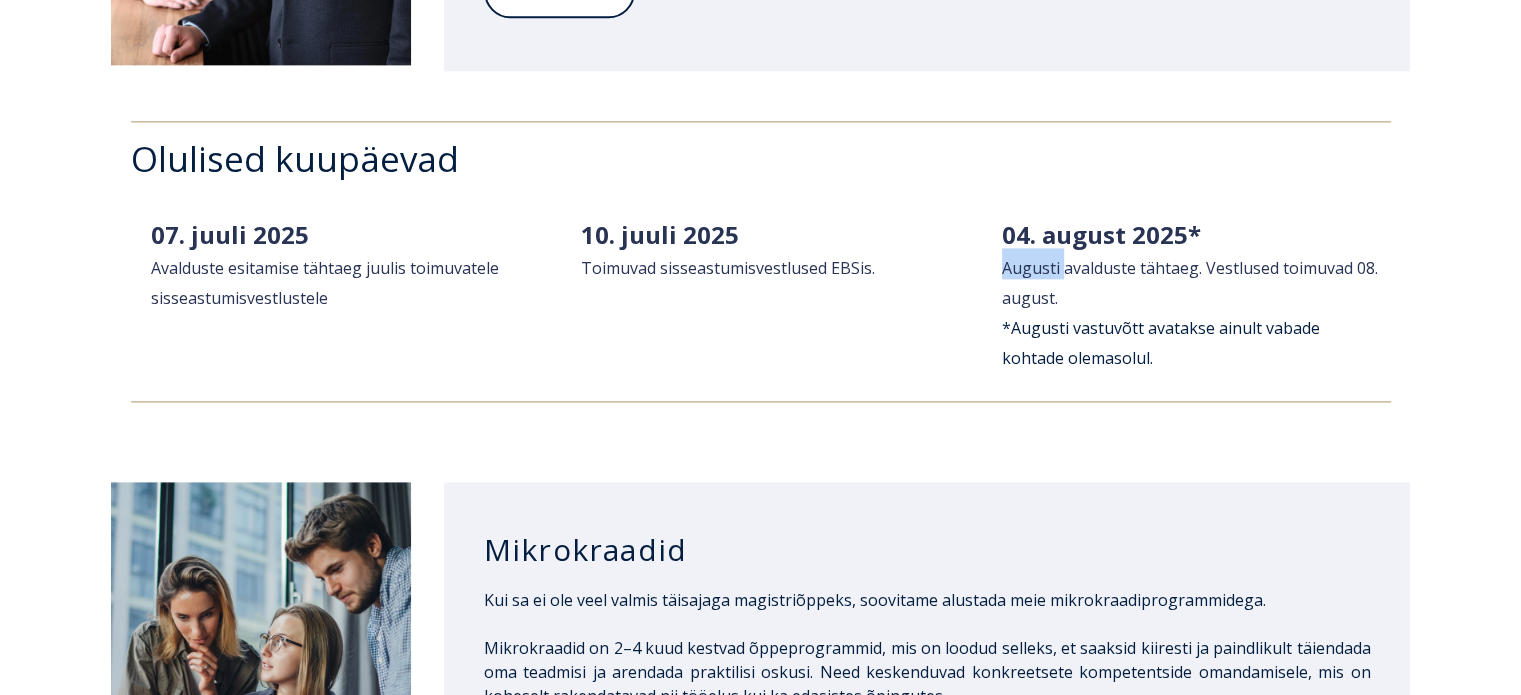 click on "Augusti avalduste tähtaeg. Vestlused toimuvad 08. august." at bounding box center [1190, 283] 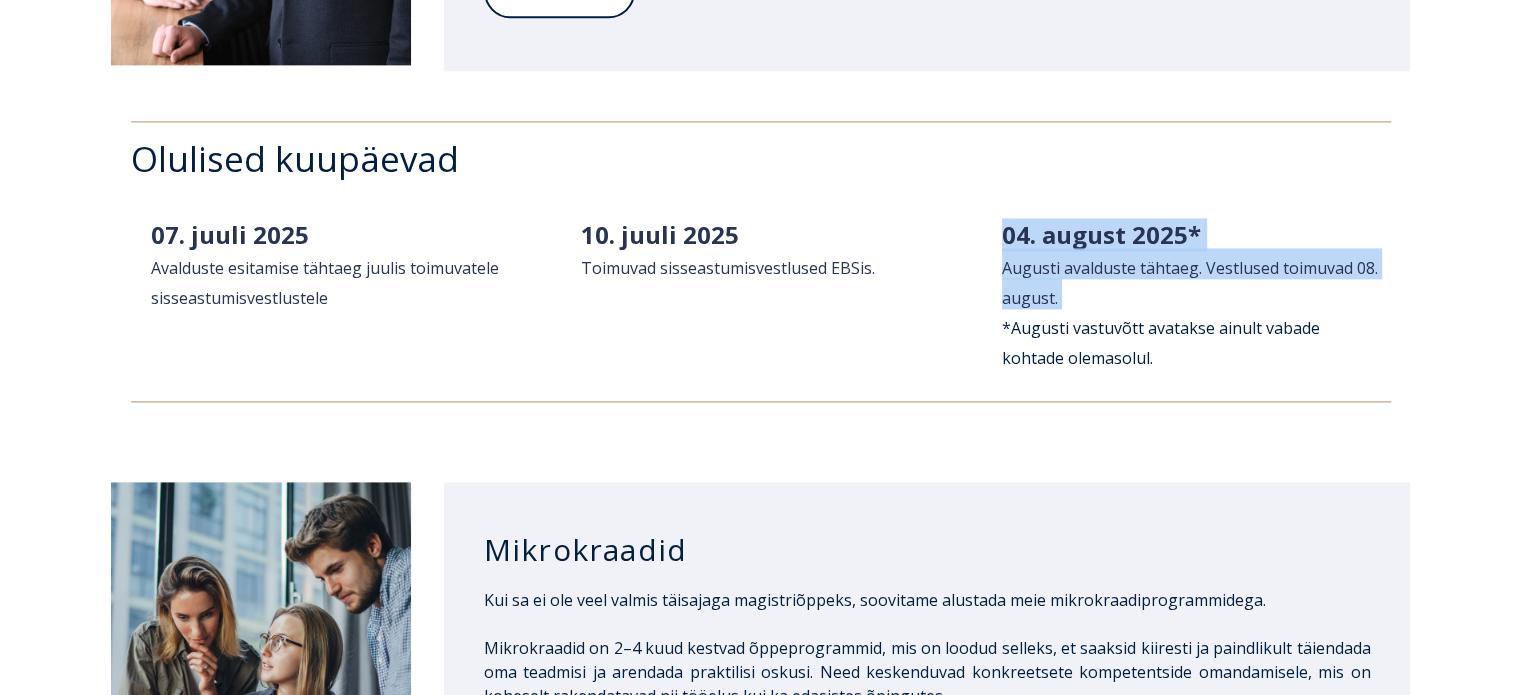 drag, startPoint x: 1054, startPoint y: 262, endPoint x: 1054, endPoint y: 235, distance: 27 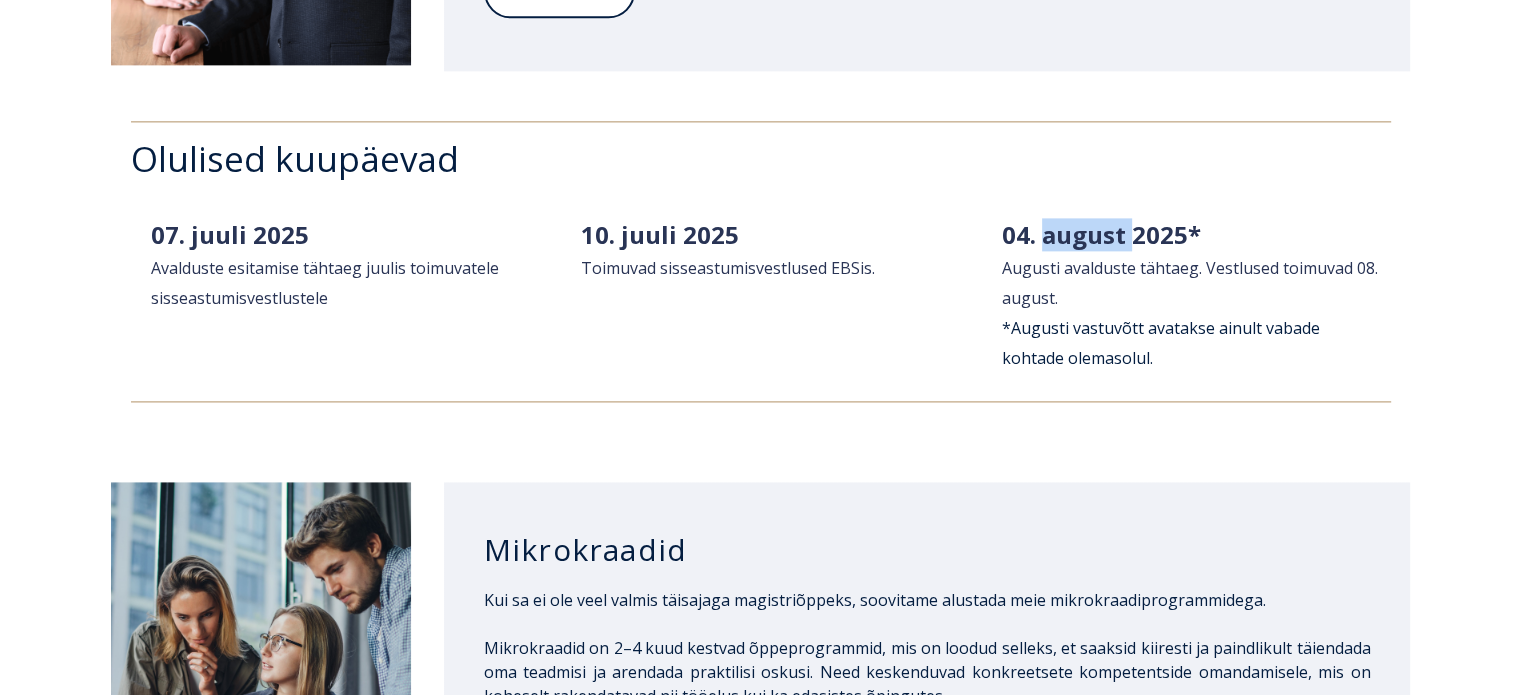 click on "04. august 2025*" at bounding box center (1101, 234) 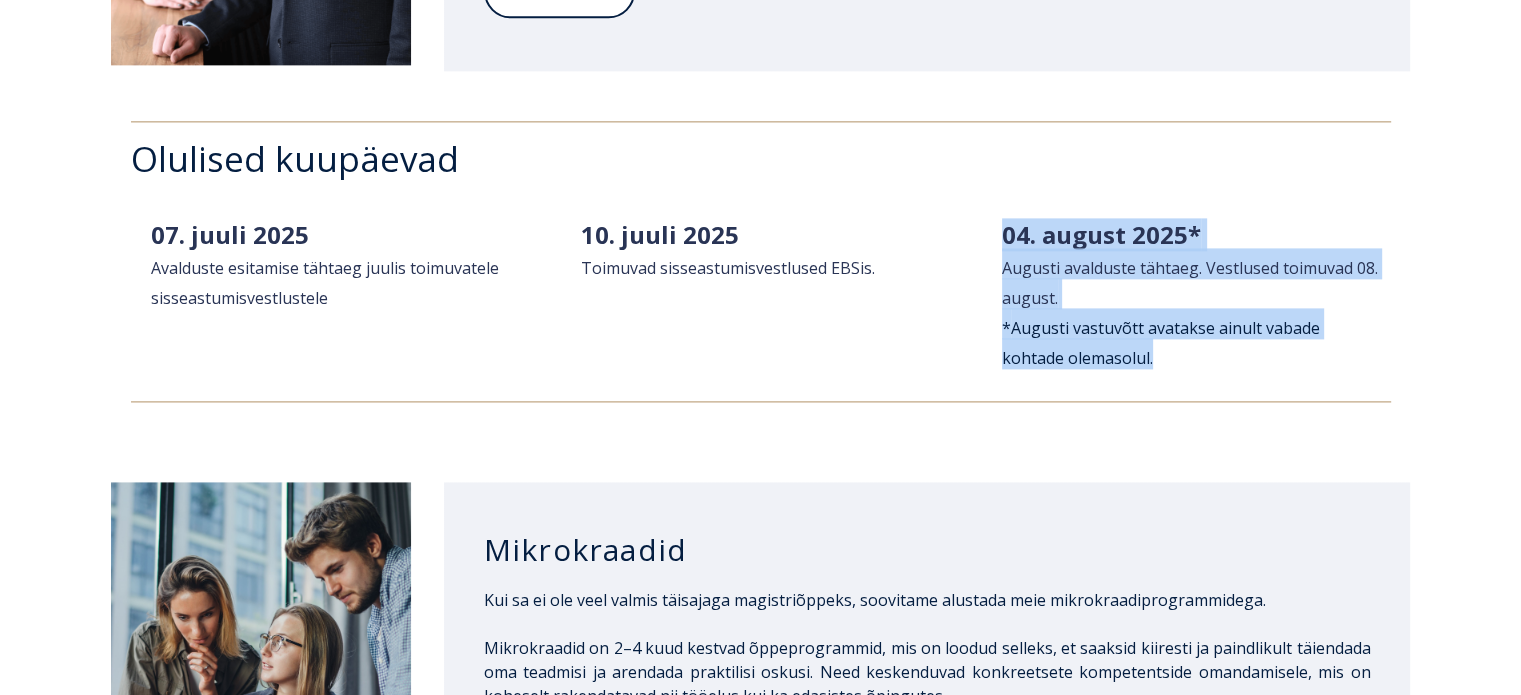 drag, startPoint x: 1054, startPoint y: 235, endPoint x: 1076, endPoint y: 370, distance: 136.78085 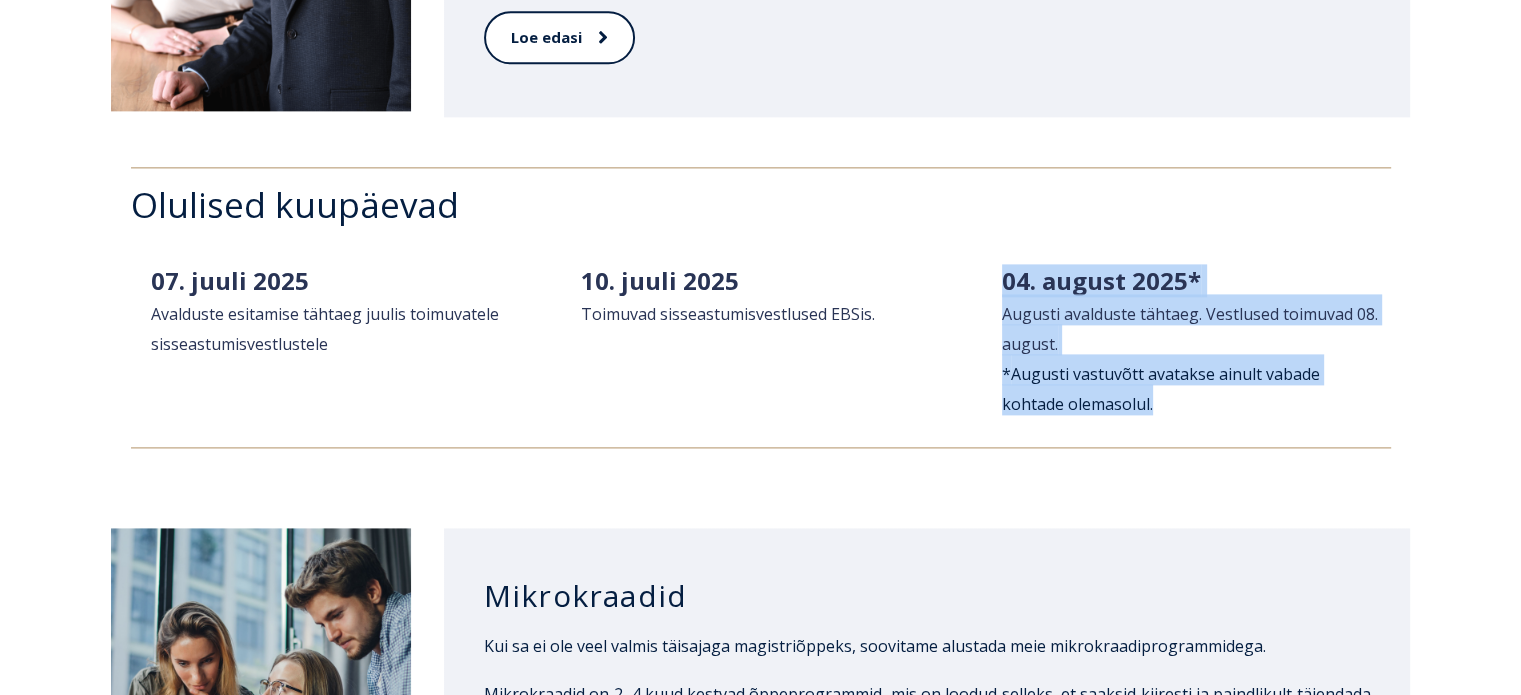 scroll, scrollTop: 2623, scrollLeft: 0, axis: vertical 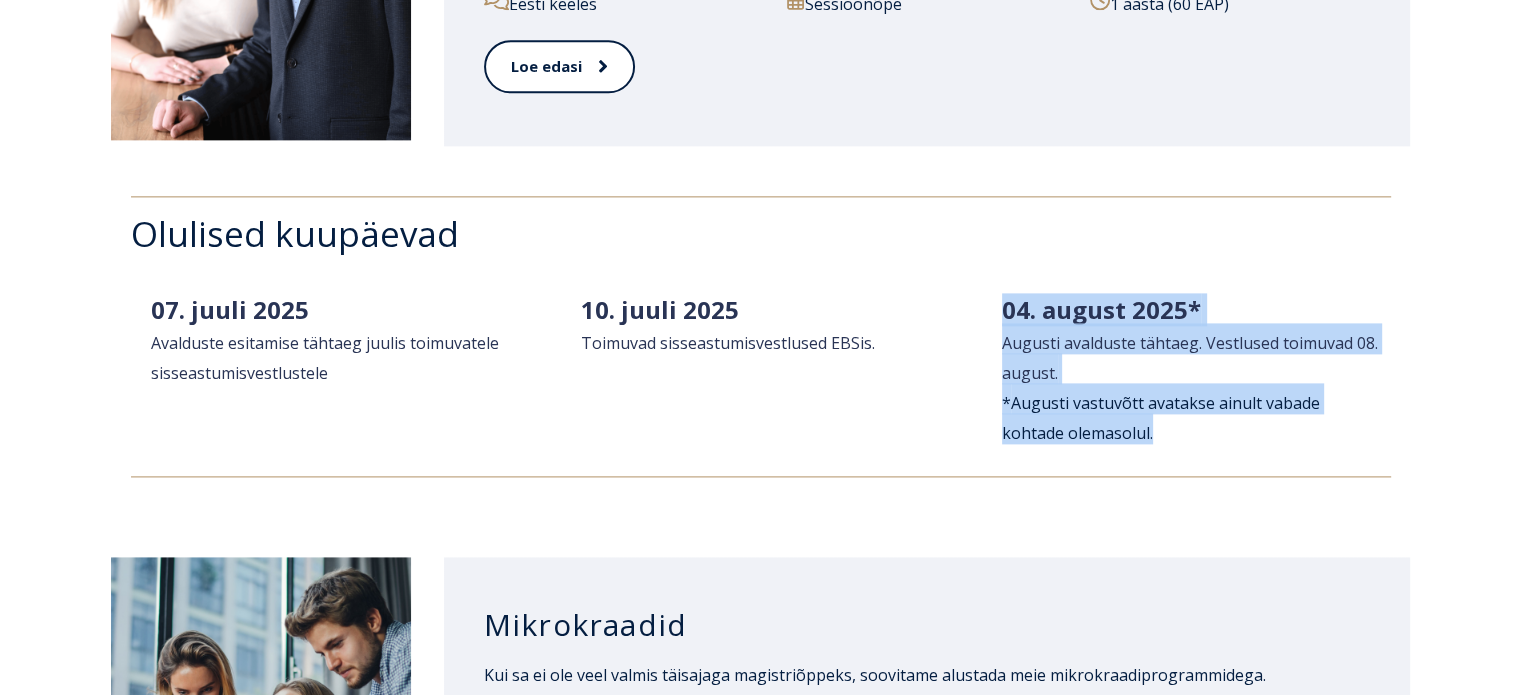 click on "04. august 2025* Augusti avalduste tähtaeg. Vestlused toimuvad 08. august.  * Augusti vastuvõtt avatakse ainult vabade kohtade olemasolul." at bounding box center [1191, 368] 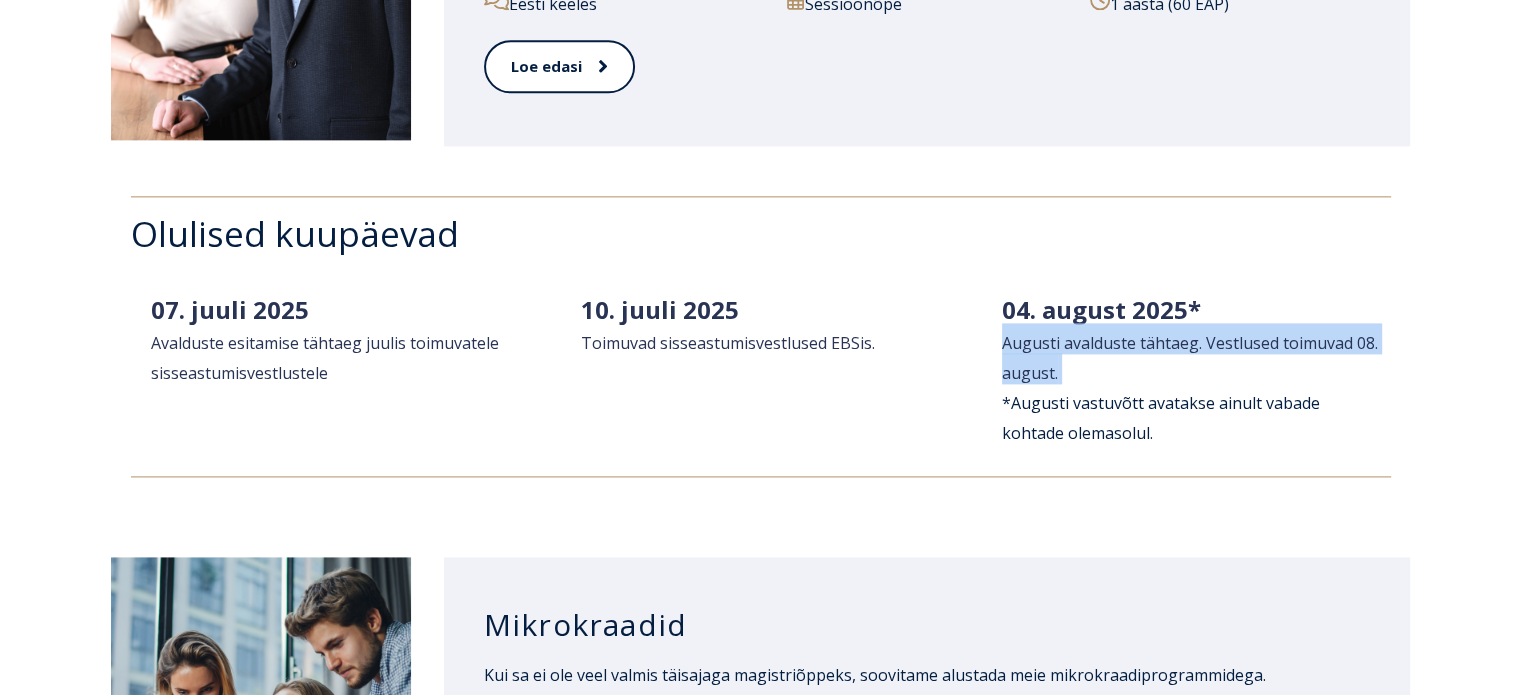 click on "04. august 2025* Augusti avalduste tähtaeg. Vestlused toimuvad 08. august.  * Augusti vastuvõtt avatakse ainult vabade kohtade olemasolul." at bounding box center [1191, 368] 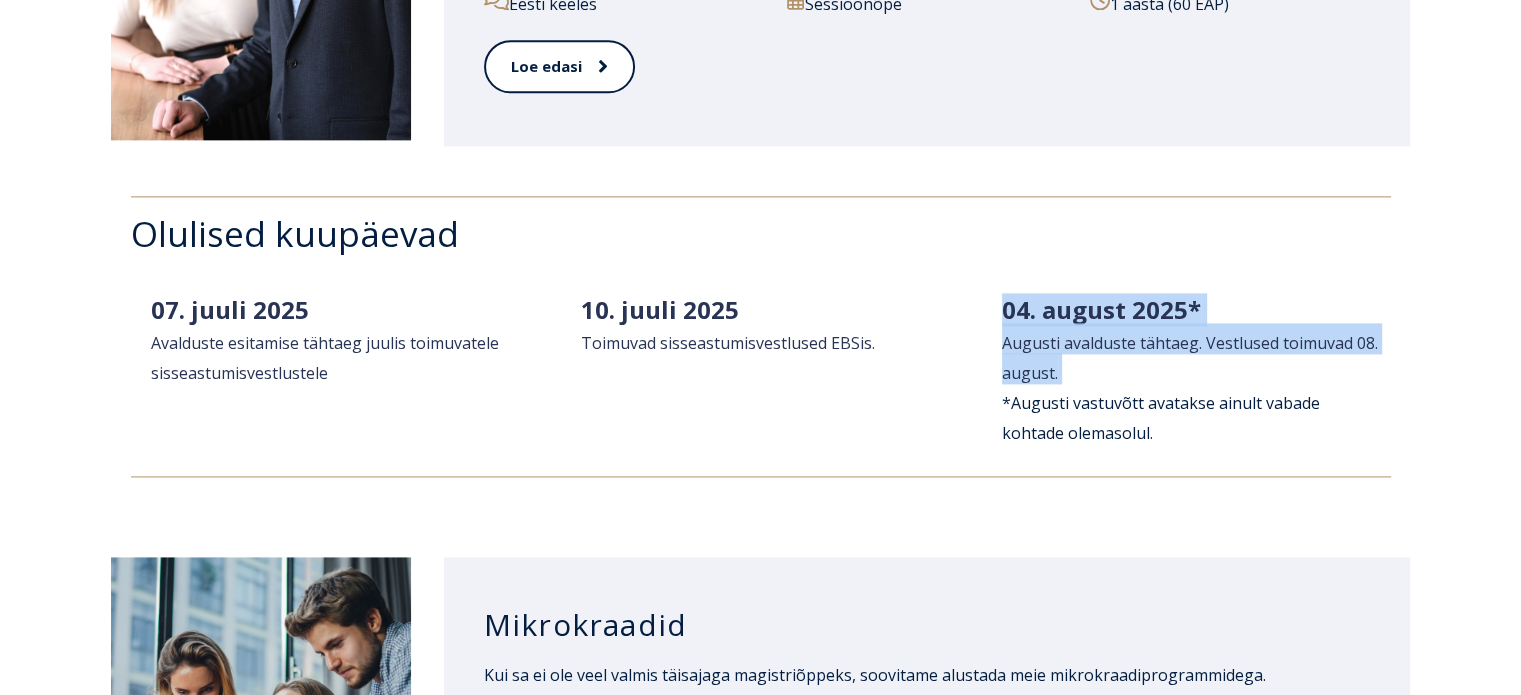drag, startPoint x: 1076, startPoint y: 370, endPoint x: 1061, endPoint y: 316, distance: 56.044624 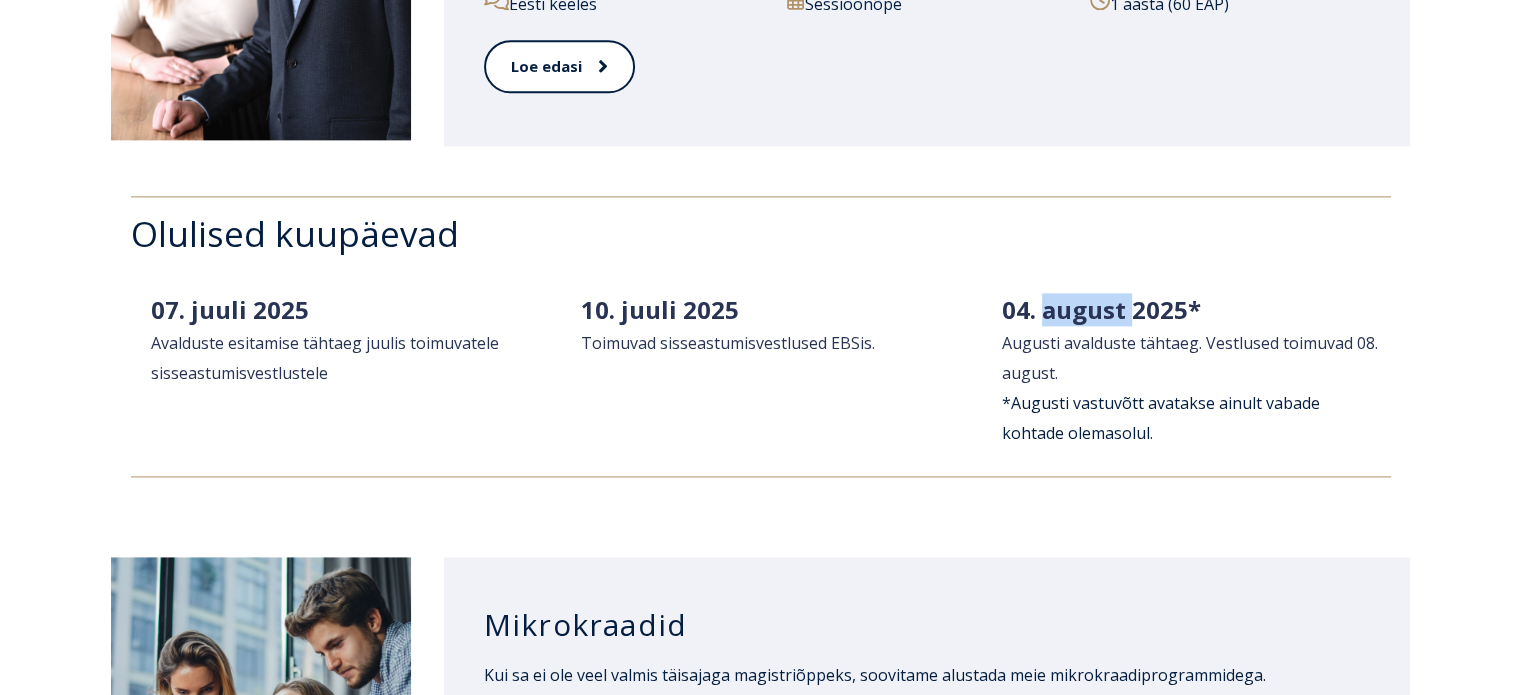 click on "04. august 2025*" at bounding box center (1101, 309) 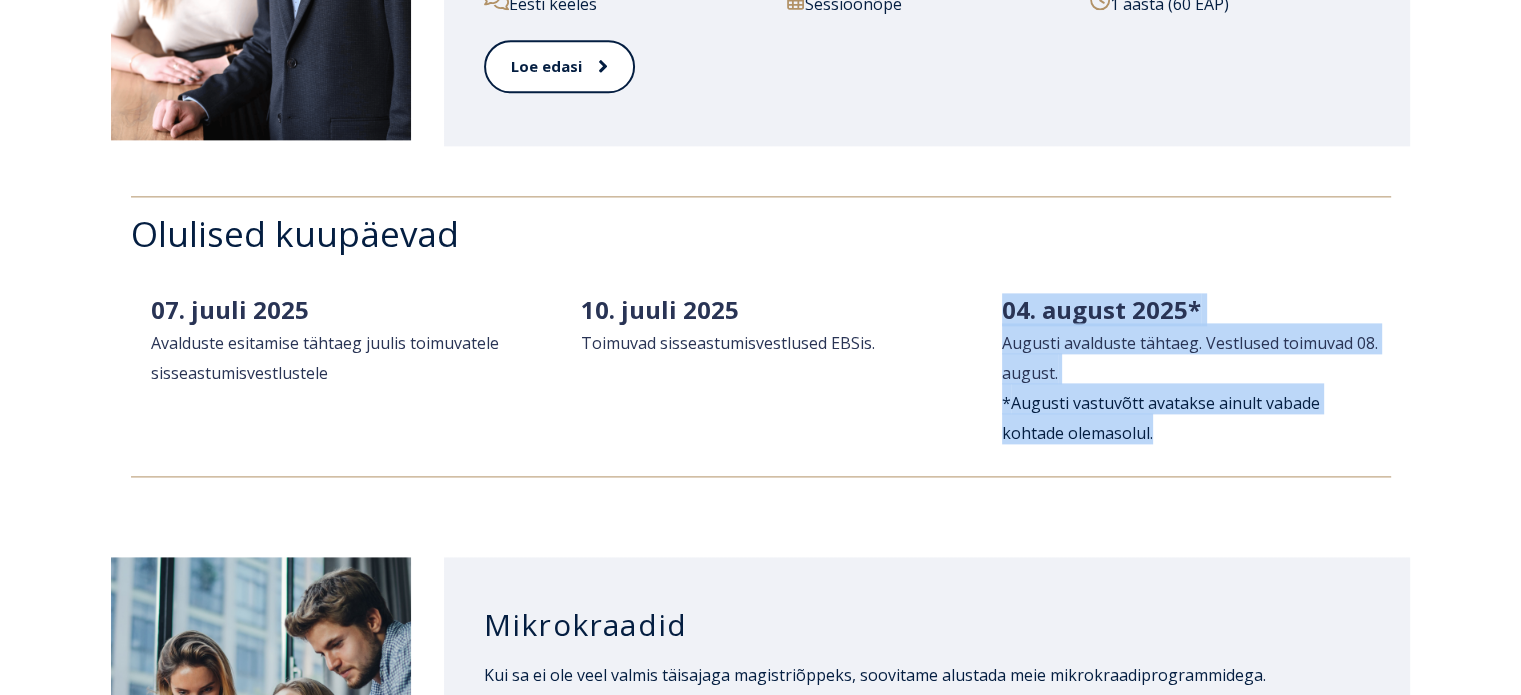 drag, startPoint x: 1061, startPoint y: 316, endPoint x: 1089, endPoint y: 436, distance: 123.22337 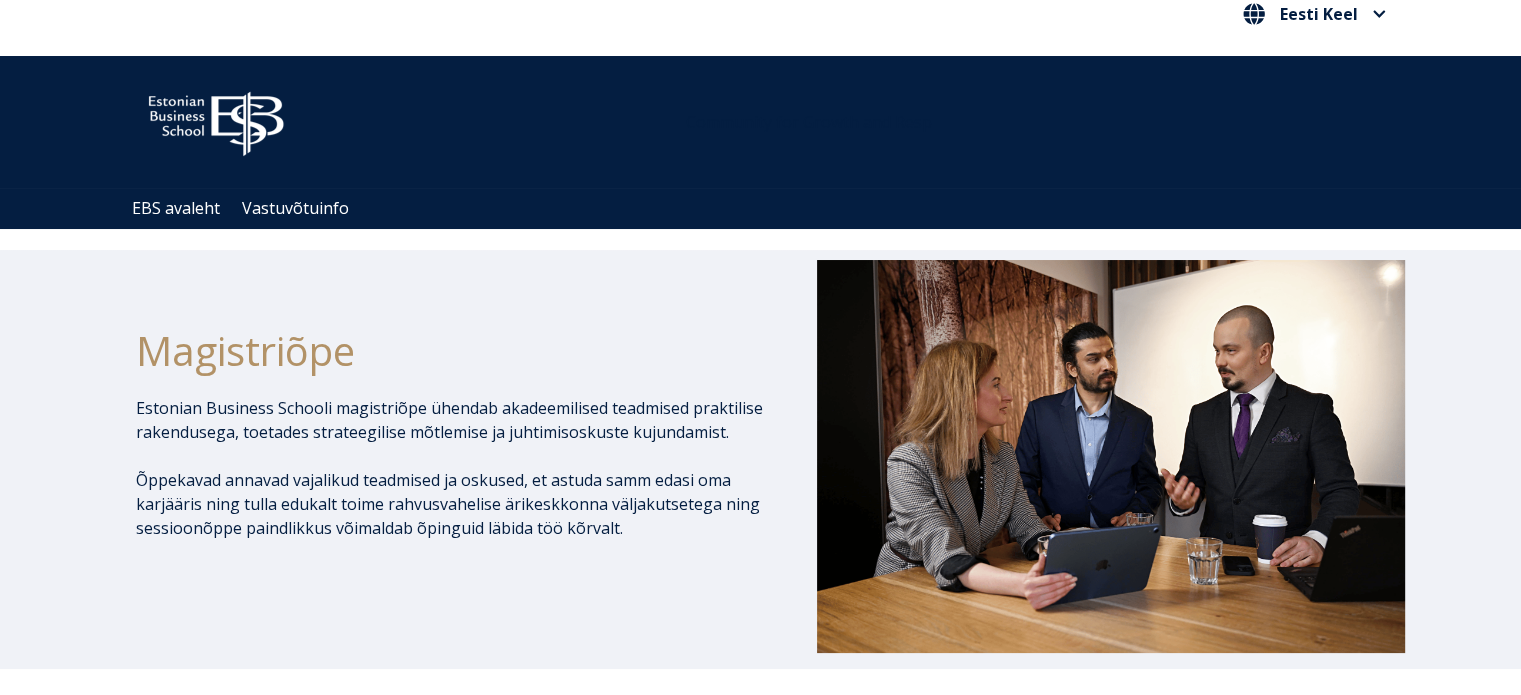 scroll, scrollTop: 0, scrollLeft: 0, axis: both 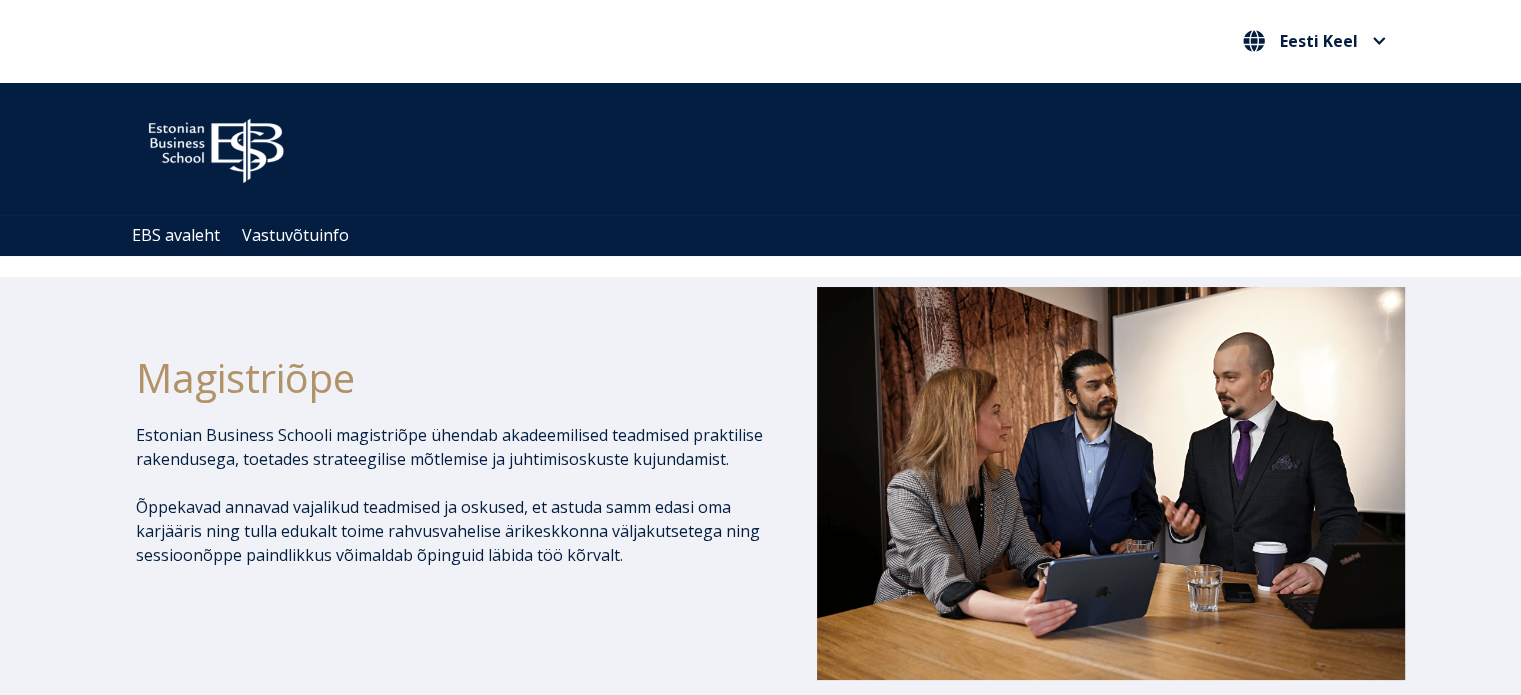 click on "EBS avaleht
Vastuvõtuinfo" at bounding box center (771, 235) 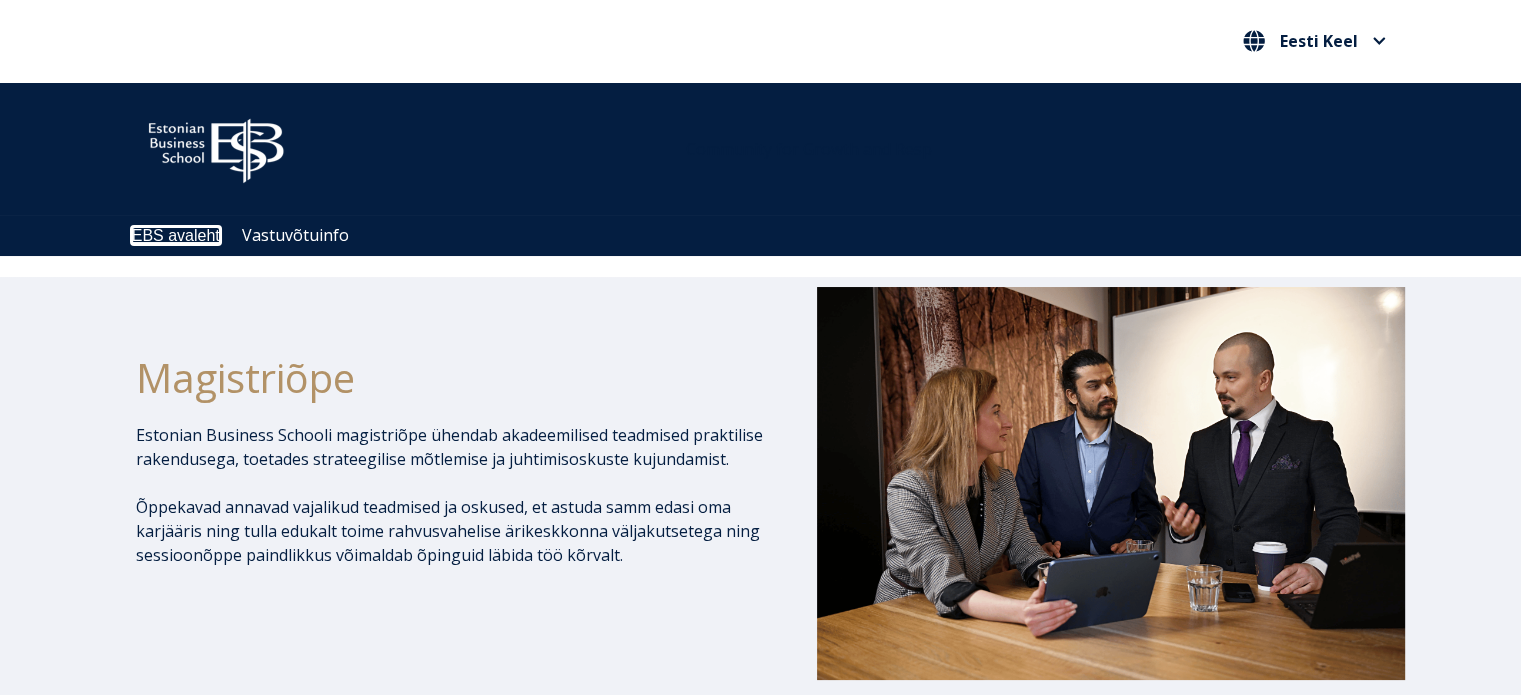 click on "EBS avaleht" at bounding box center [176, 235] 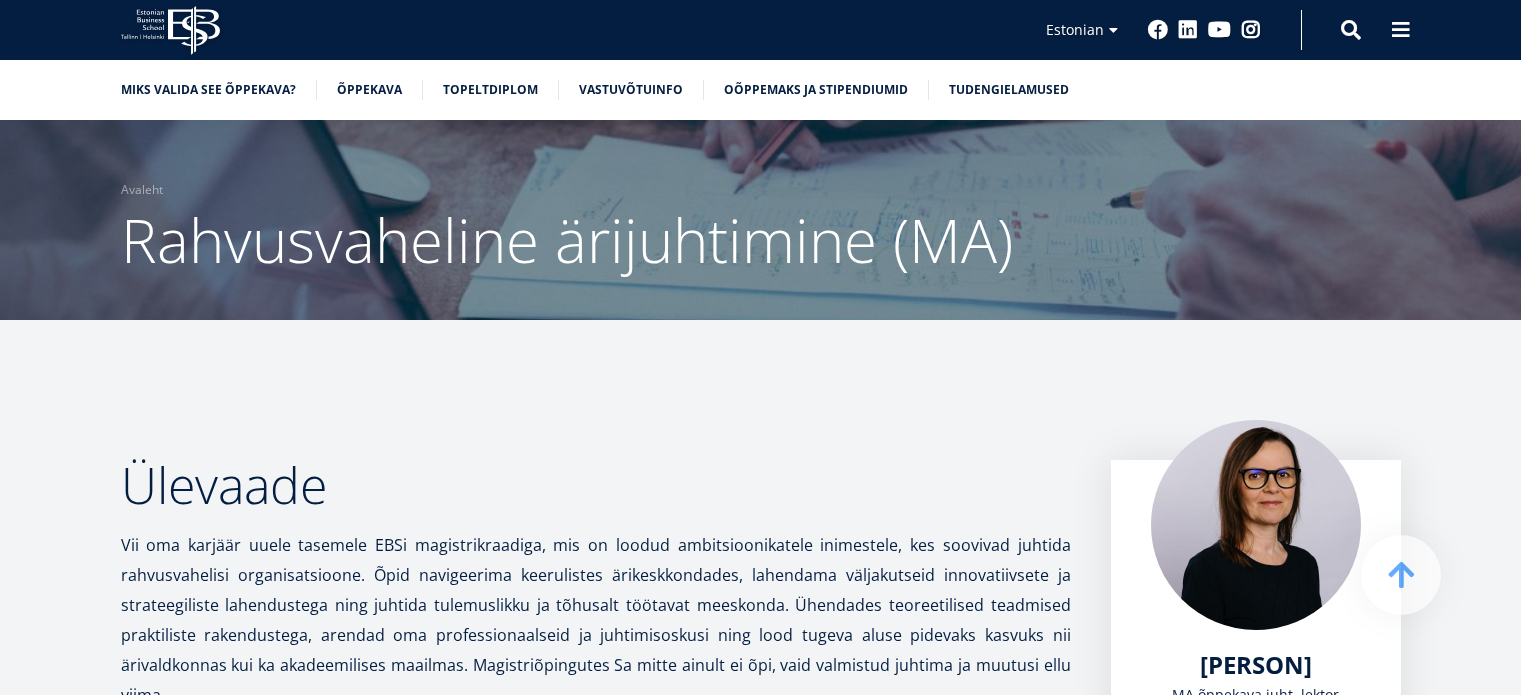 scroll, scrollTop: 503, scrollLeft: 0, axis: vertical 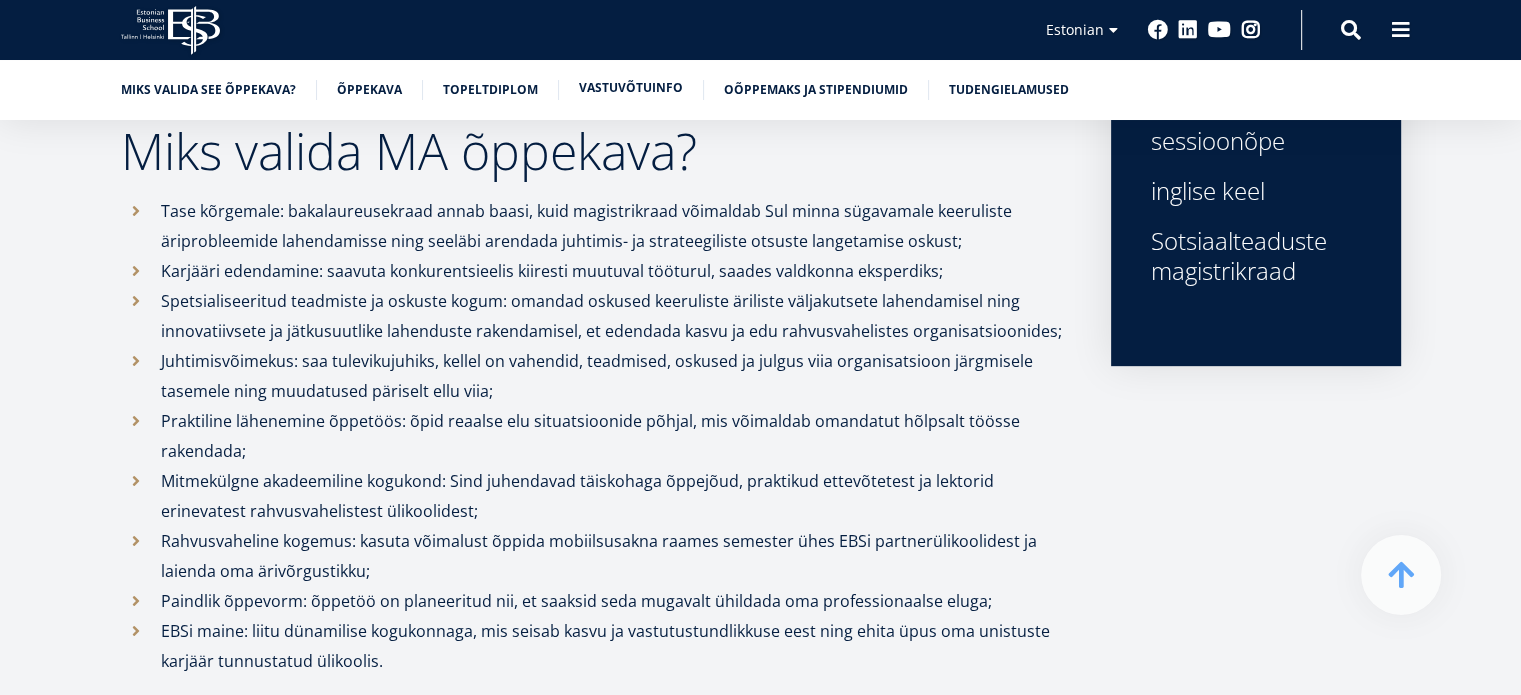 click on "Vastuvõtuinfo" at bounding box center [631, 88] 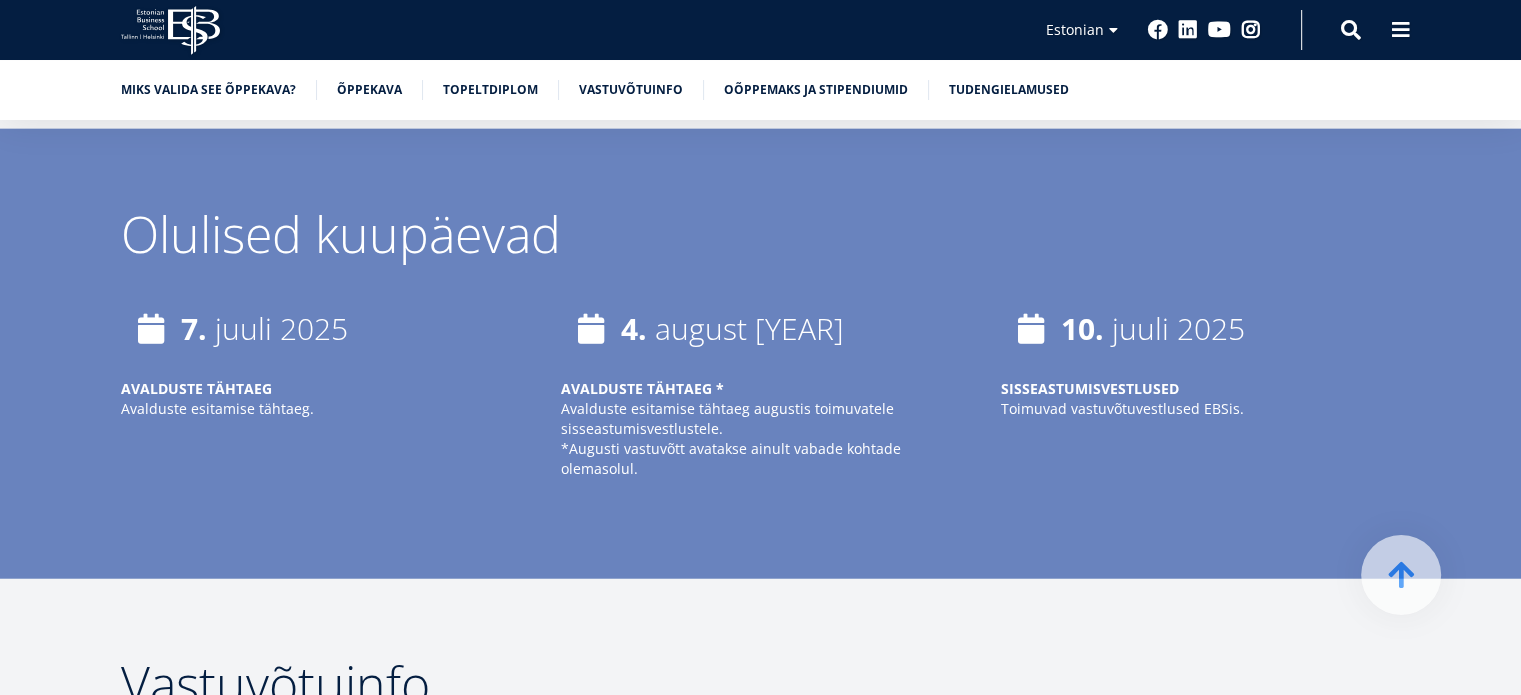 scroll, scrollTop: 4846, scrollLeft: 0, axis: vertical 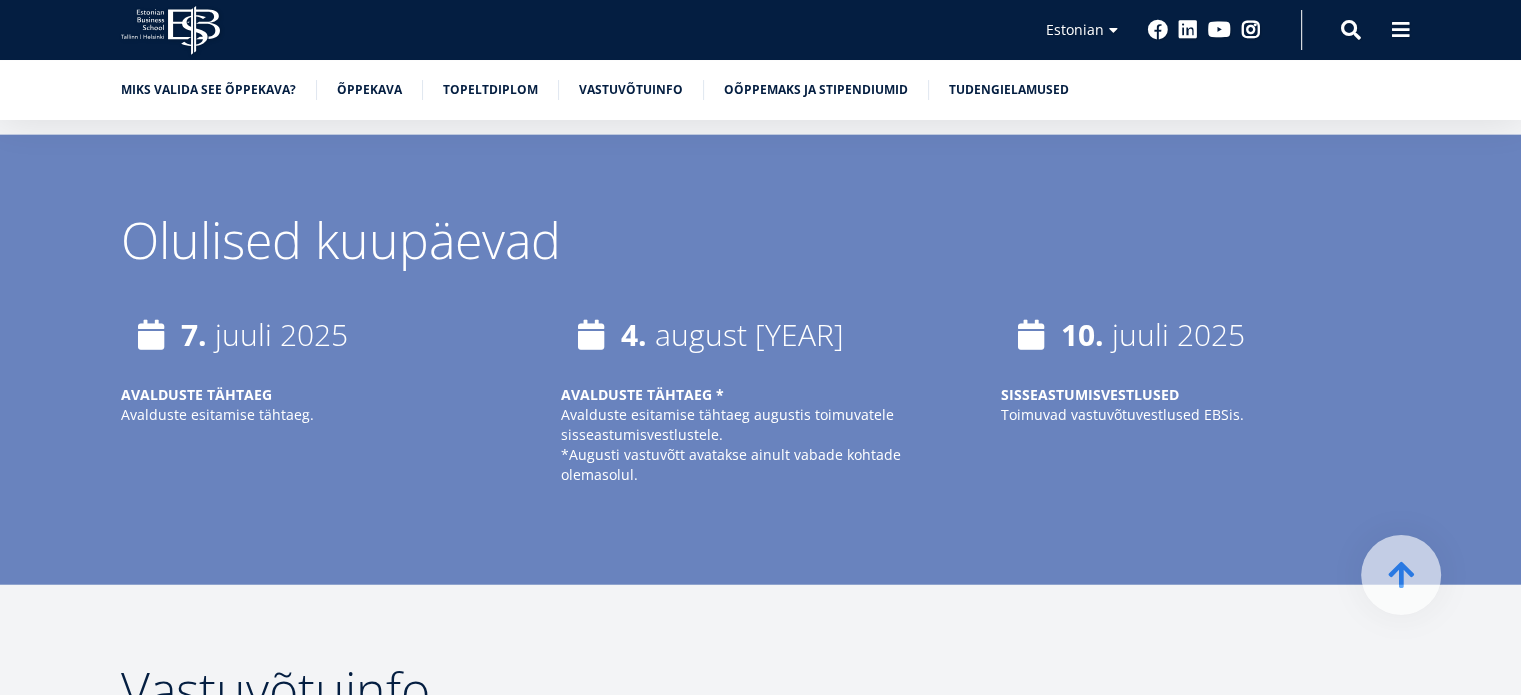 click on "Toimuvad vastuvõtuvestlused EBSis." at bounding box center [321, 415] 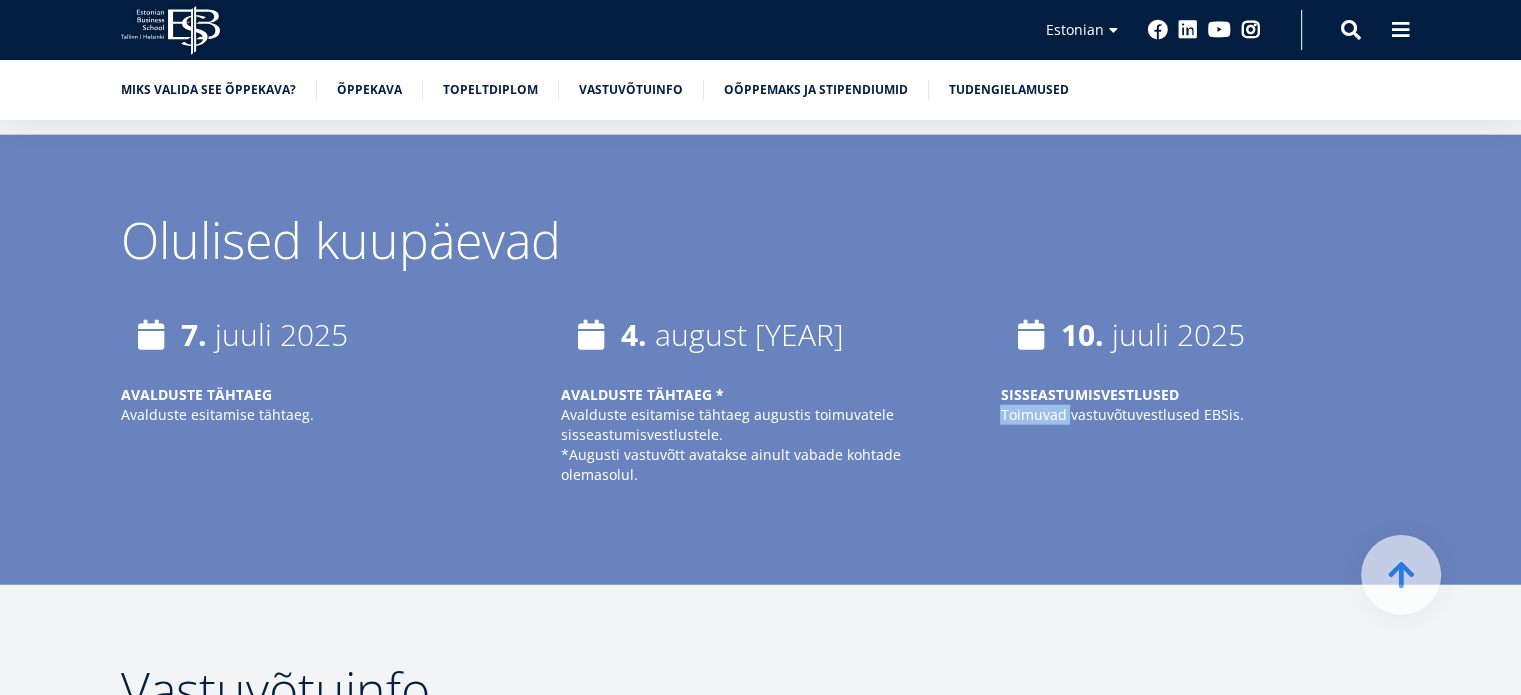 click on "Toimuvad vastuvõtuvestlused EBSis." at bounding box center (321, 415) 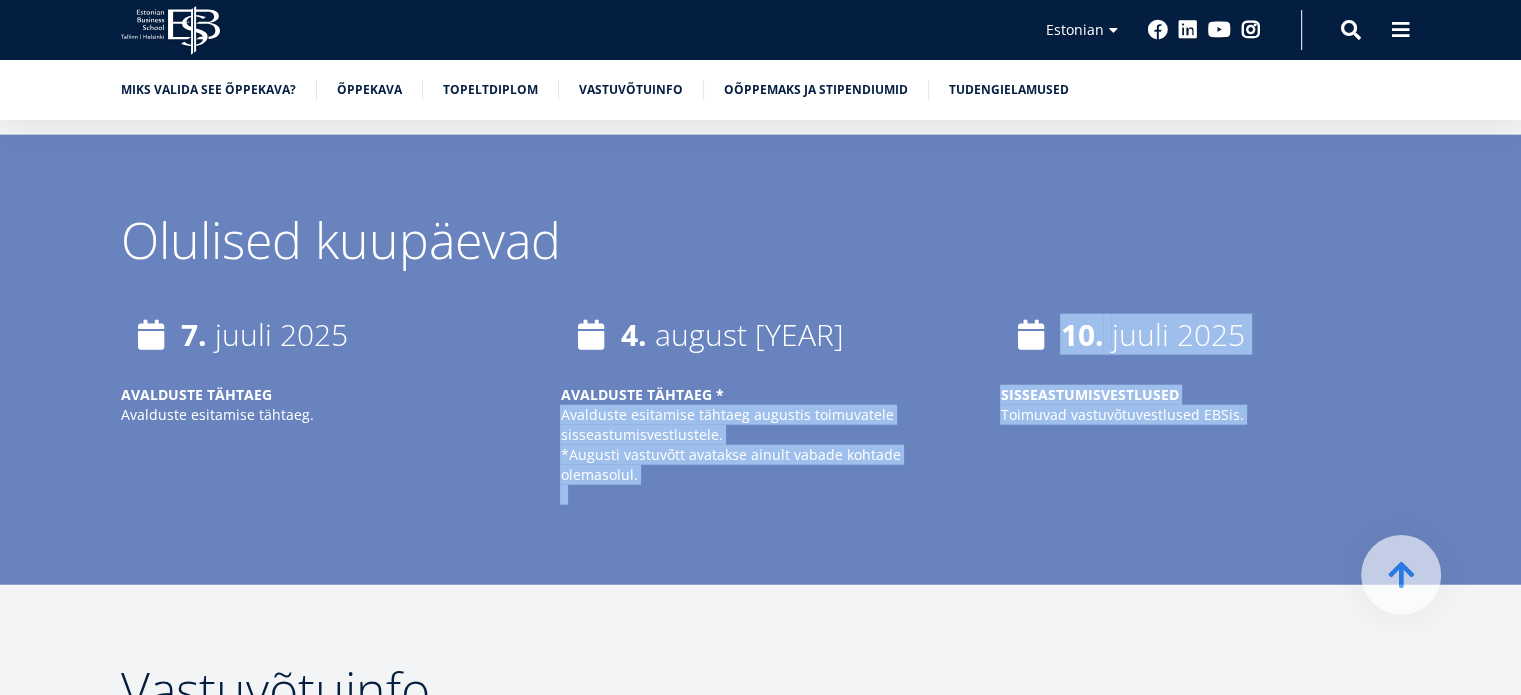 drag, startPoint x: 1046, startPoint y: 363, endPoint x: 771, endPoint y: 375, distance: 275.2617 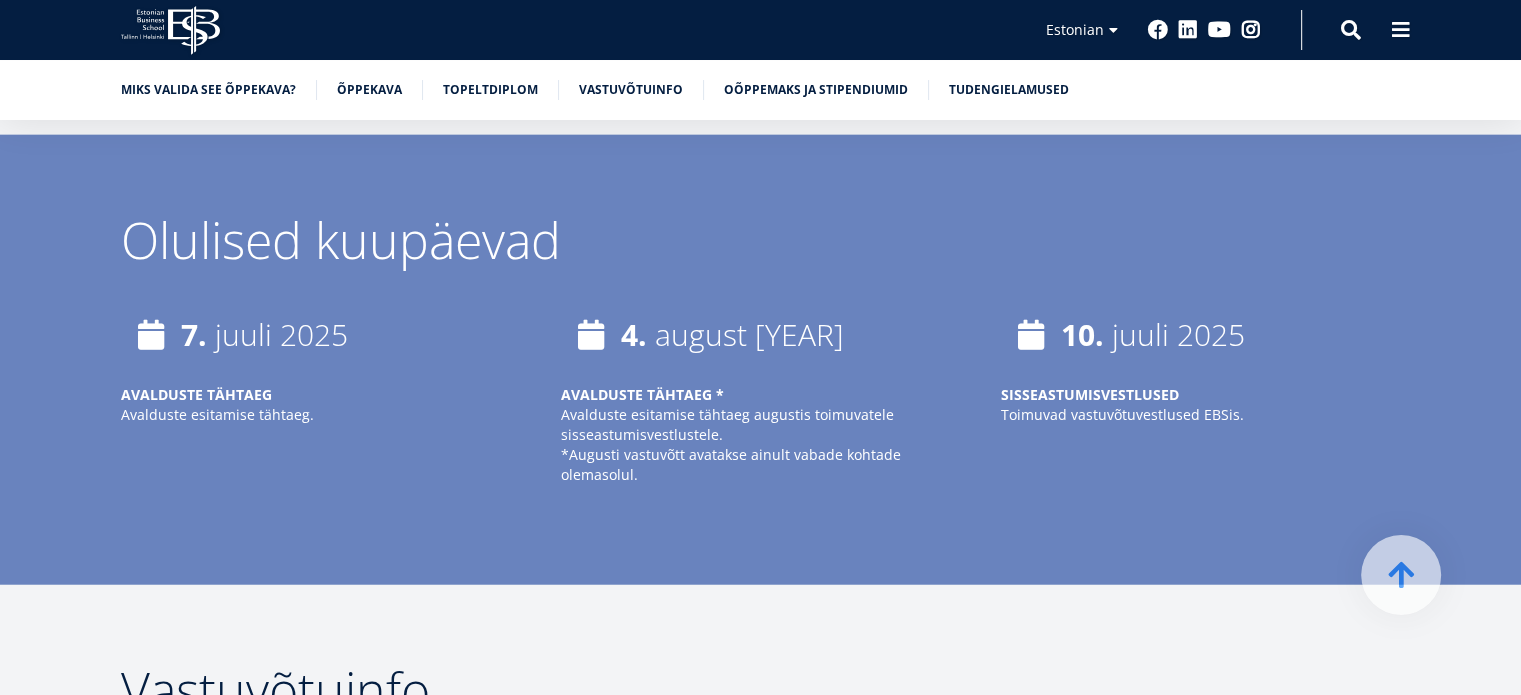 click on "Avalduste esitamise tähtaeg augustis toimuvatele sisseastumisvestlustele." at bounding box center (321, 415) 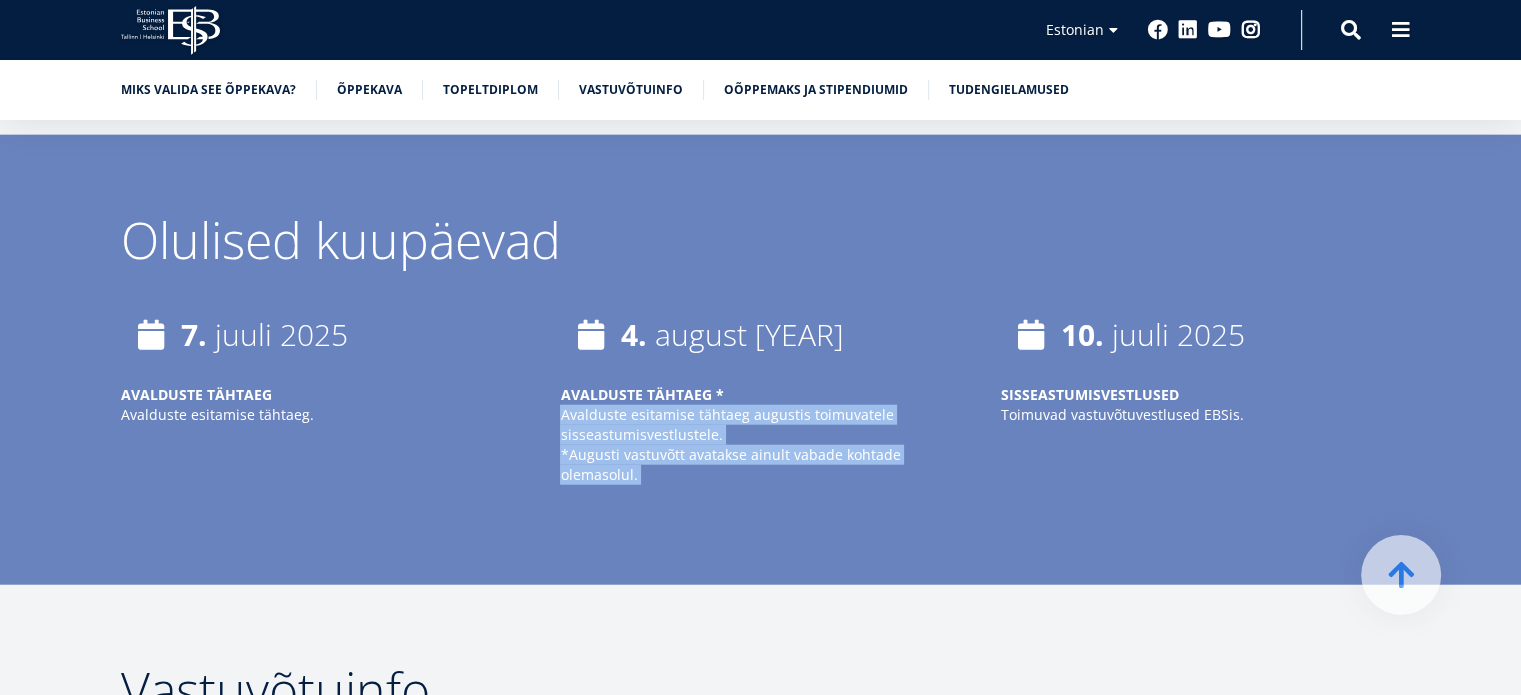 drag, startPoint x: 771, startPoint y: 375, endPoint x: 808, endPoint y: 404, distance: 47.010635 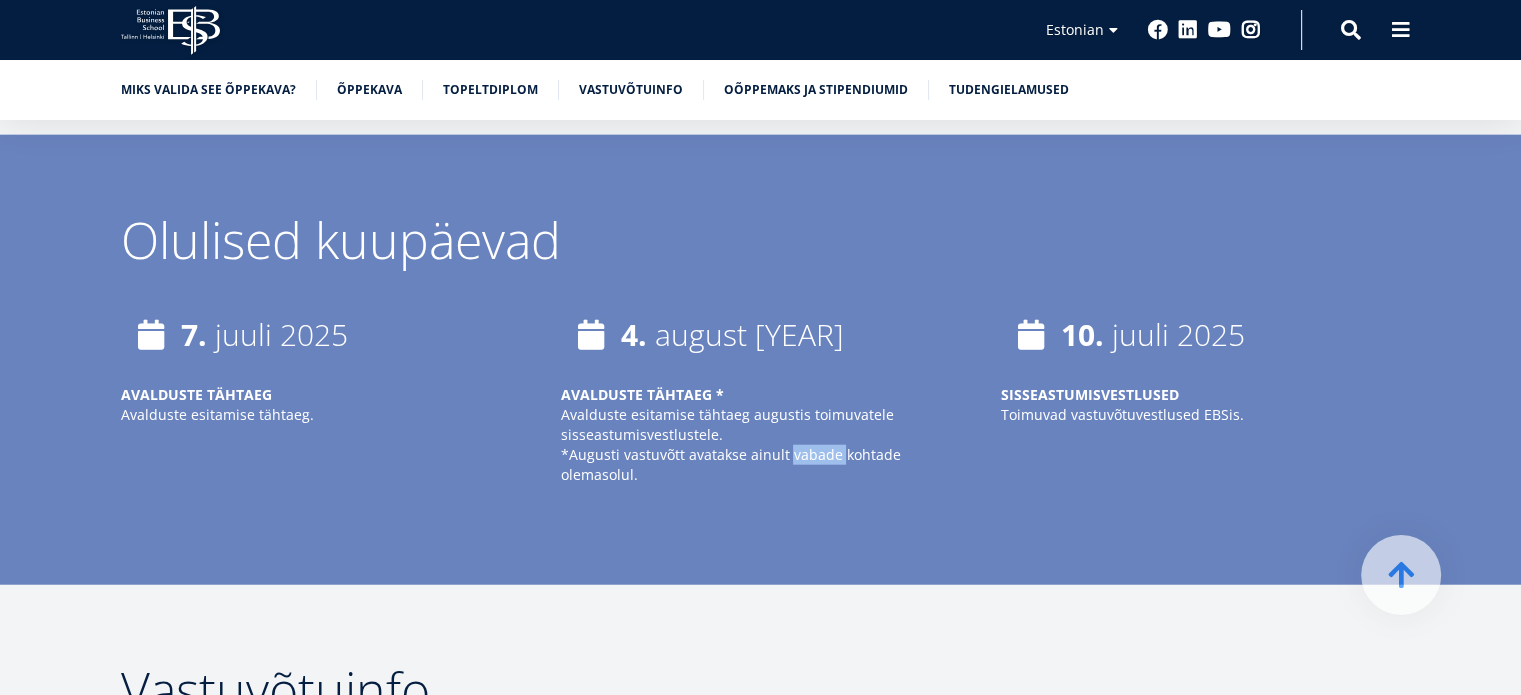 click on "*Augusti vastuvõtt avatakse ainult vabade kohtade olemasolul." at bounding box center [760, 465] 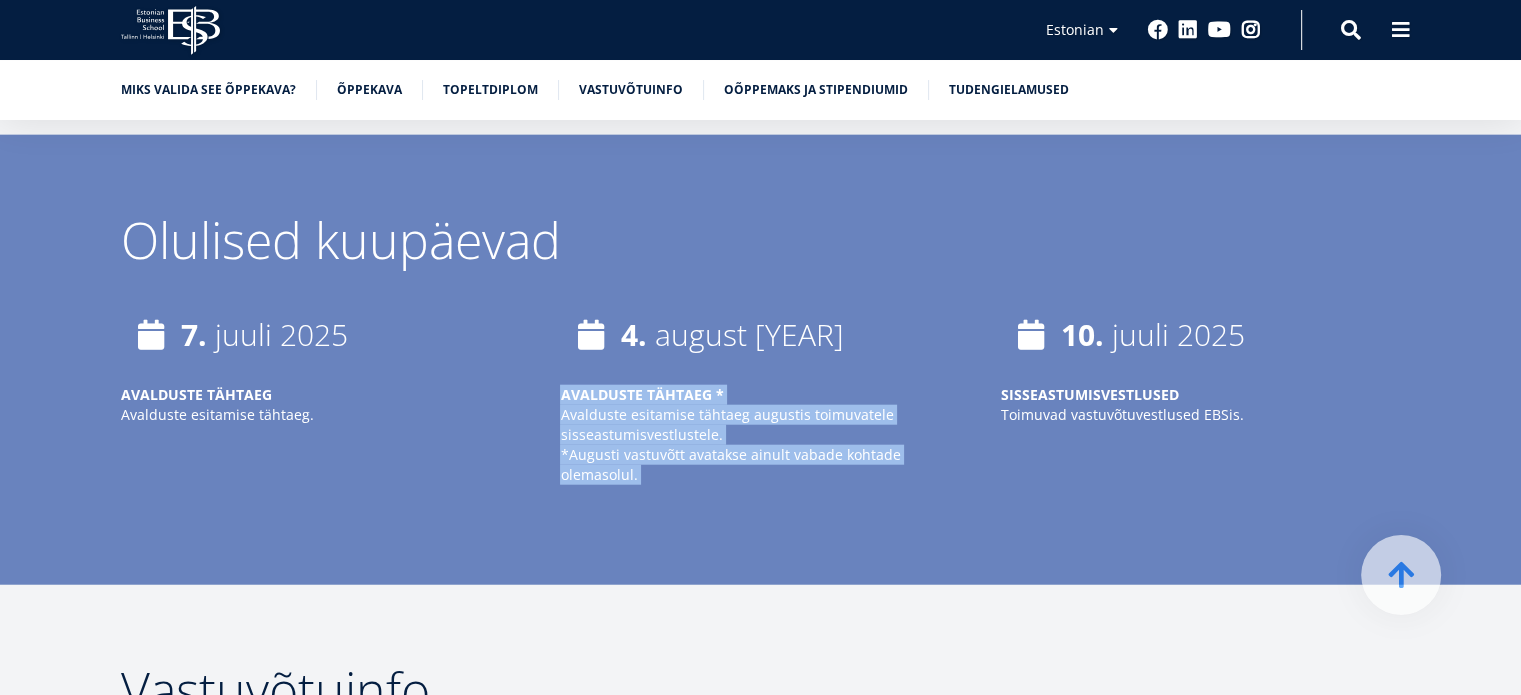 drag, startPoint x: 808, startPoint y: 404, endPoint x: 796, endPoint y: 347, distance: 58.249462 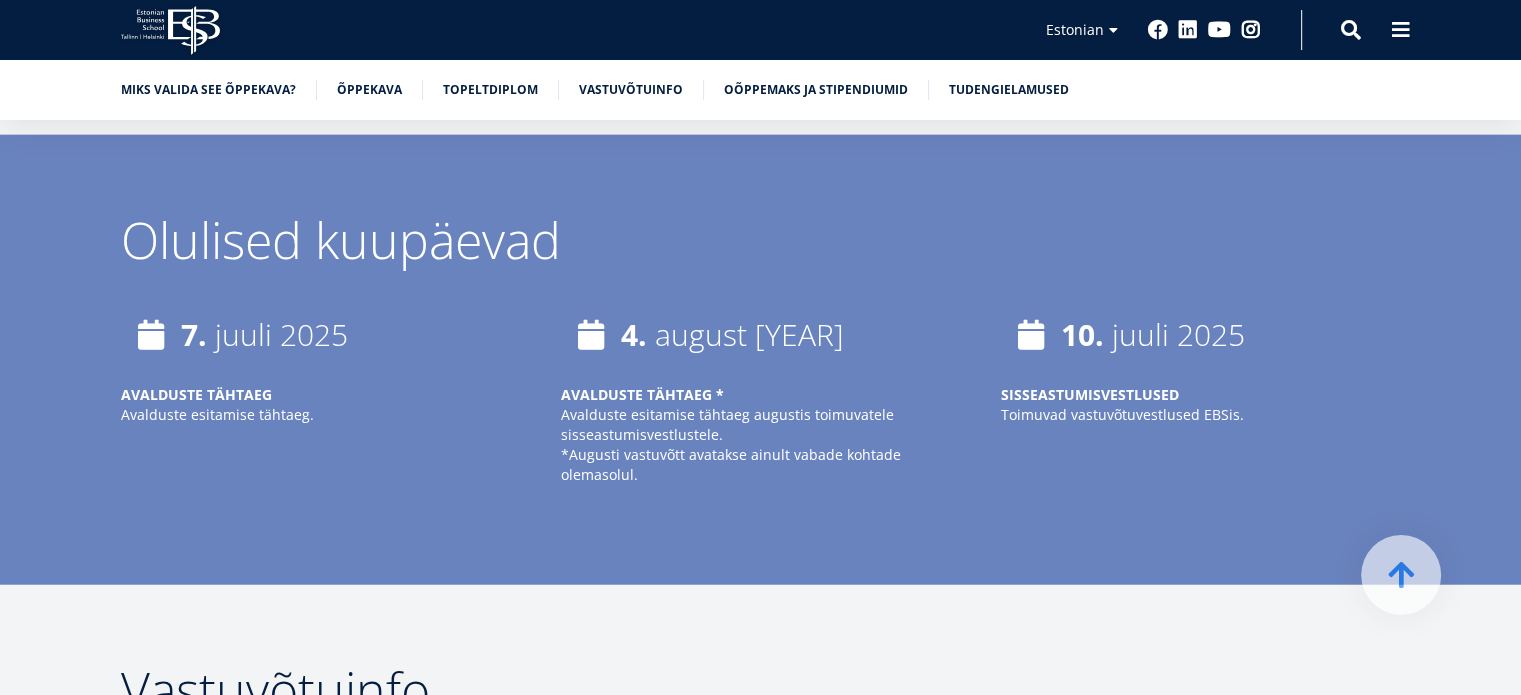 click on "AVALDUSTE TÄHTAEG *" at bounding box center [321, 395] 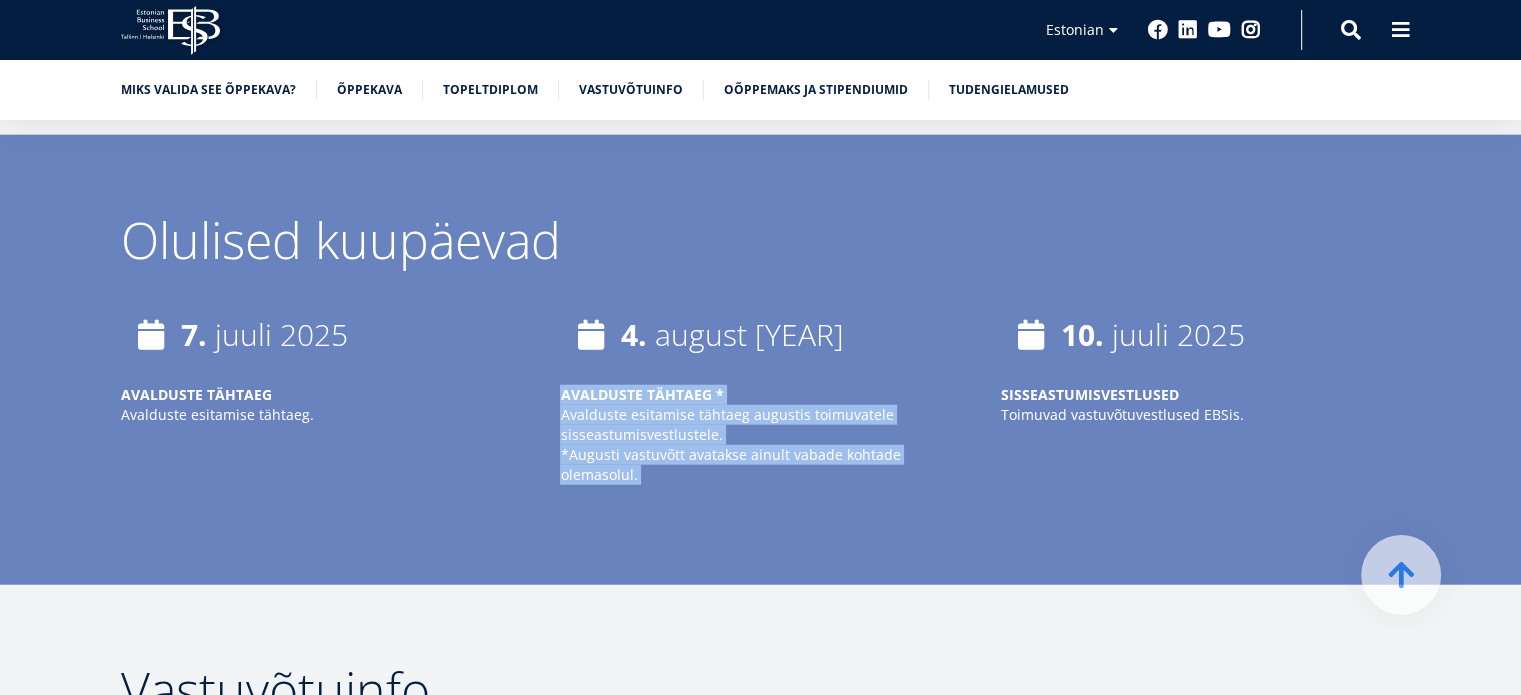 drag, startPoint x: 796, startPoint y: 347, endPoint x: 817, endPoint y: 399, distance: 56.0803 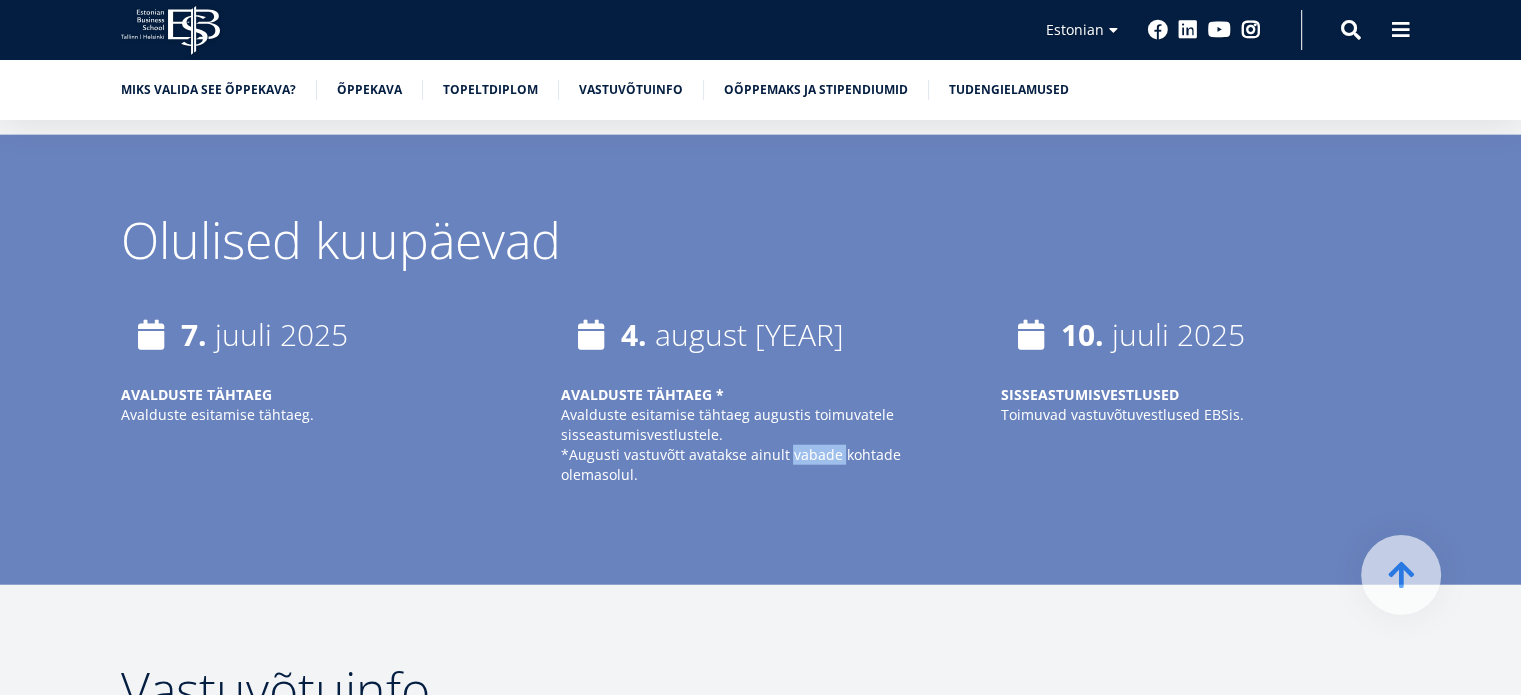 click on "*Augusti vastuvõtt avatakse ainult vabade kohtade olemasolul." at bounding box center (760, 465) 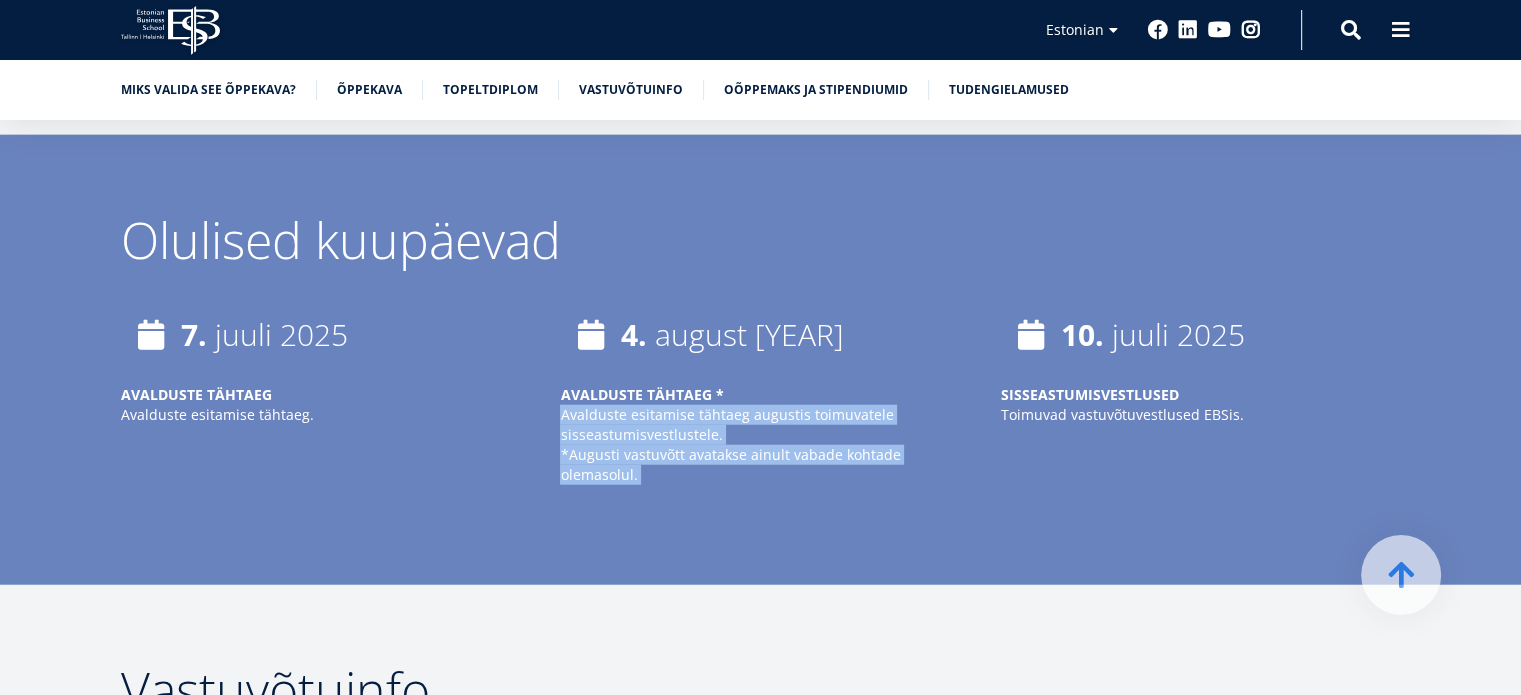drag, startPoint x: 817, startPoint y: 399, endPoint x: 796, endPoint y: 351, distance: 52.392746 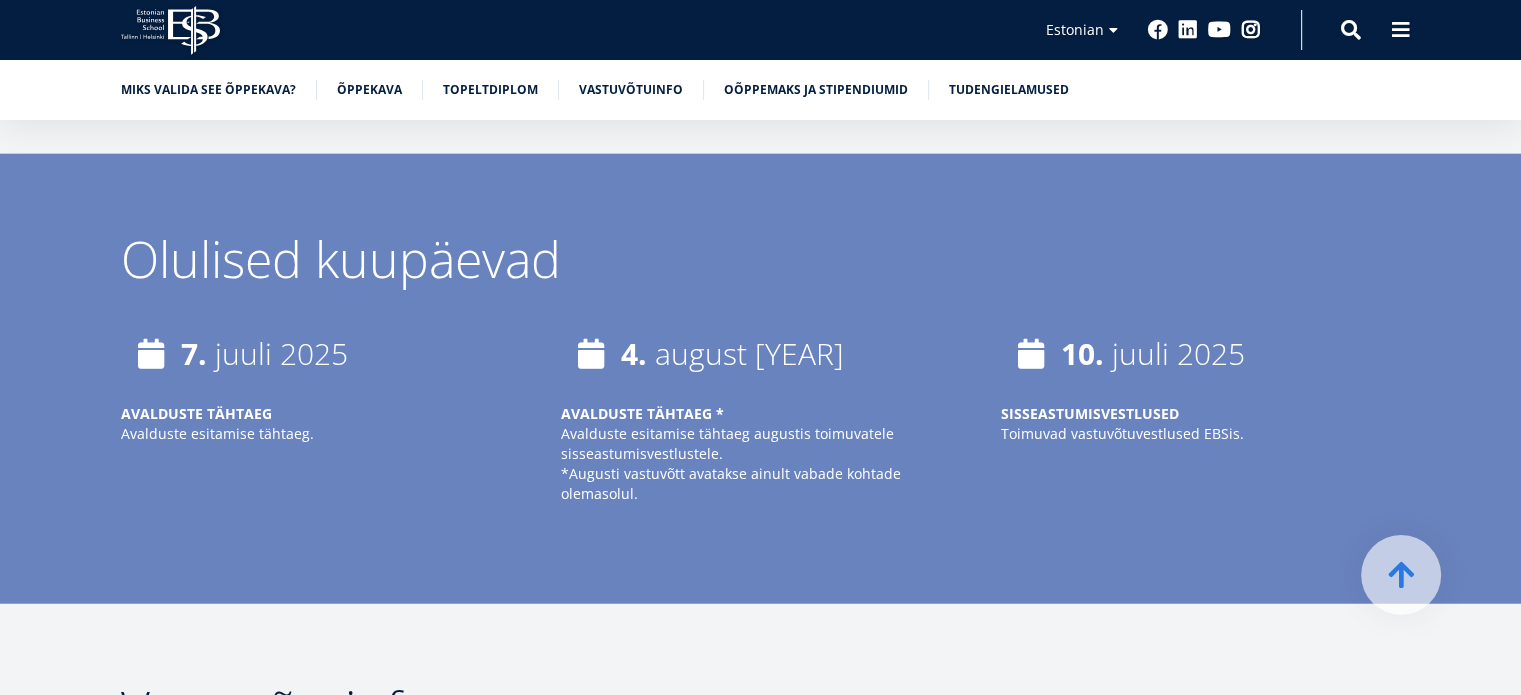 scroll, scrollTop: 4818, scrollLeft: 0, axis: vertical 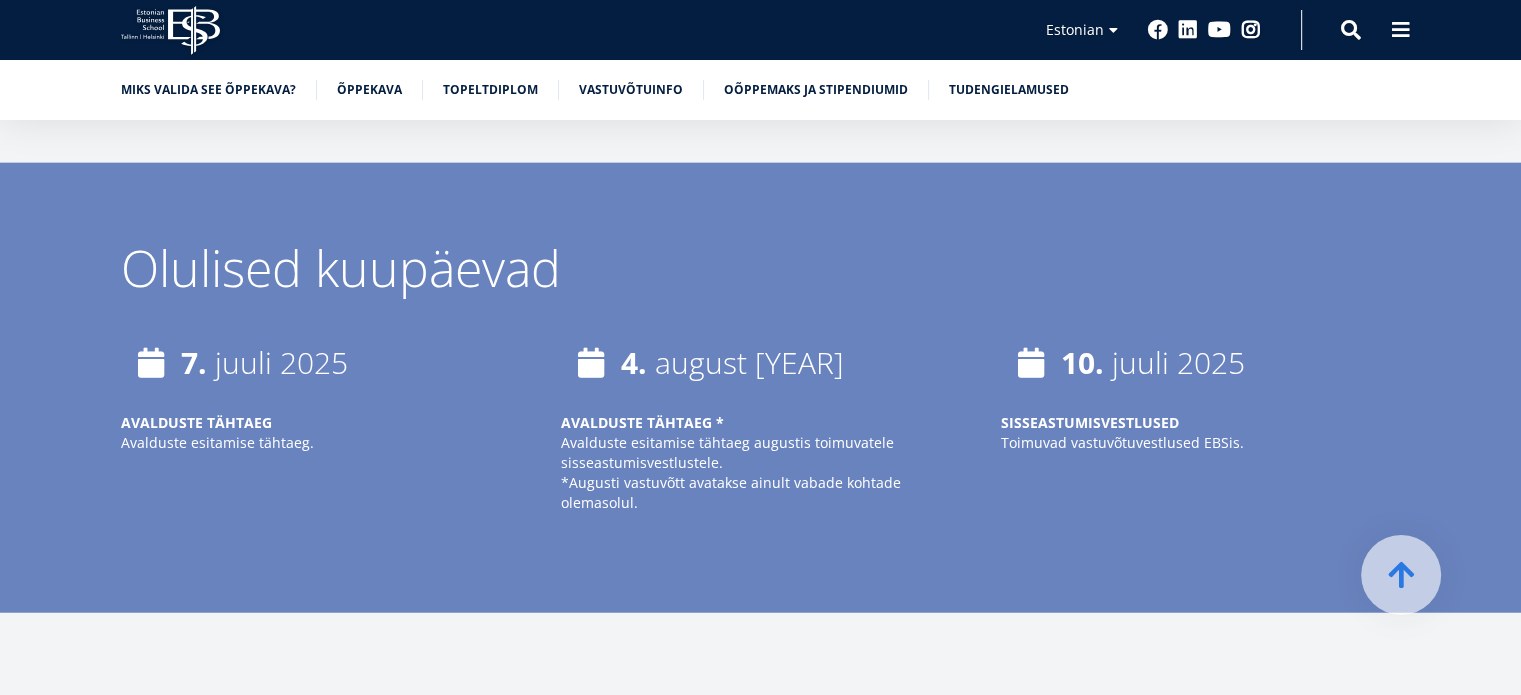 click on "Vlevaade
Vii oma karjäär uuele tasemele EBSi magistrikraadiga, mis on loodud ambitsioonikatele inimestele, kes soovivad juhtida rahvusvahelisi organisatsioone. Õpid navigeerima keerulistes ärikeskkondades, lahendama väljakutseid innovatiivsete ja strateegiliste lahendustega ning juhtida tulemuslikku ja tõhusalt töötavat meeskonda. Ühendades teoreetilised teadmised praktiliste rakendustega, arendad oma professionaalseid ja juhtimisoskusi ning lood tugeva aluse pidevaks kasvuks nii ärivaldkonnas kui ka akadeemilises maailmas. Magistriõpingutes Sa mitte ainult ei õpi, vaid valmistud juhtima ja muutusi ellu viima.
MA õppekava eelduseks majandus-, äri- või juhtimisalane bakalaureusekraad.  Õpe toimub inglise keeles.
Miks valida MA õppekava?
Karjääri edendamine: saavuta konkurentsieelis kiiresti muutuval tööturul, saades valdkonna eksperdiks;" at bounding box center (760, 416) 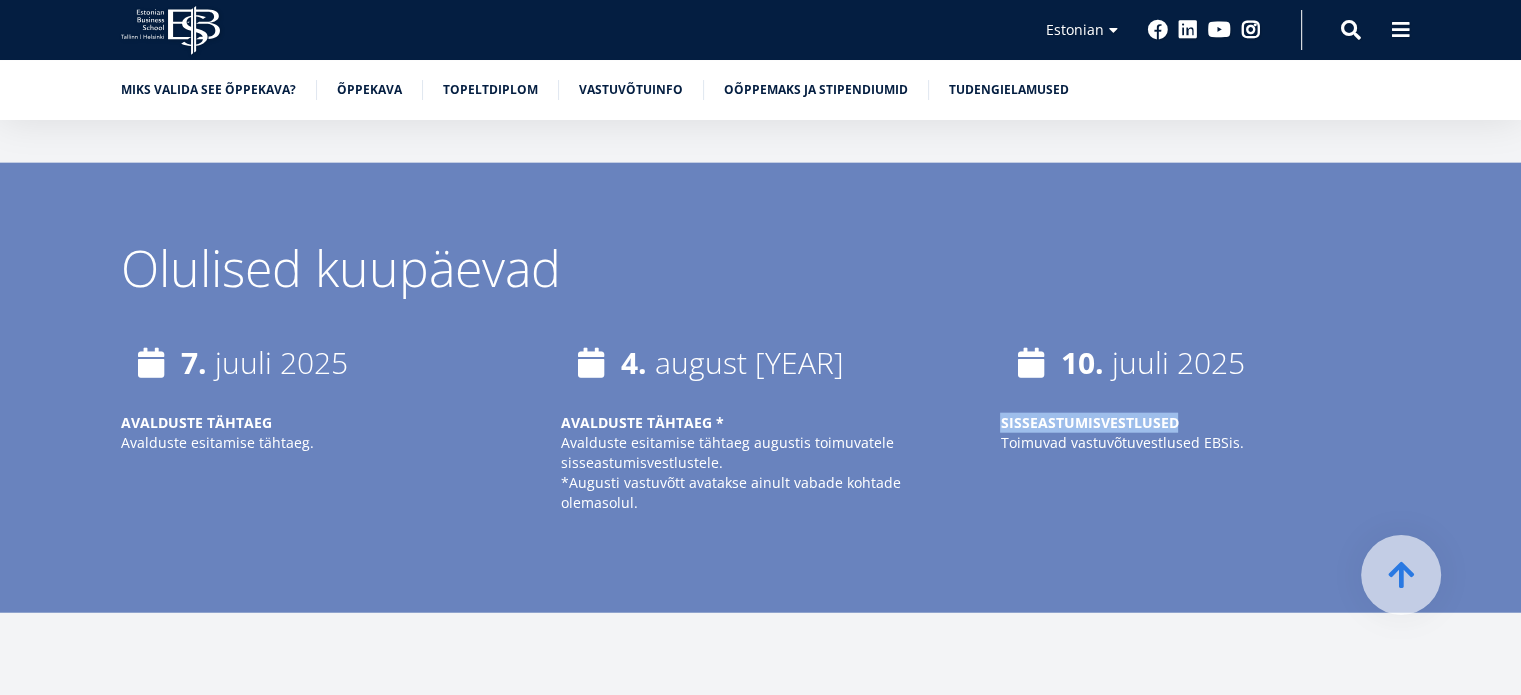 click on "SISSEASTUMISVESTLUSED" at bounding box center [196, 422] 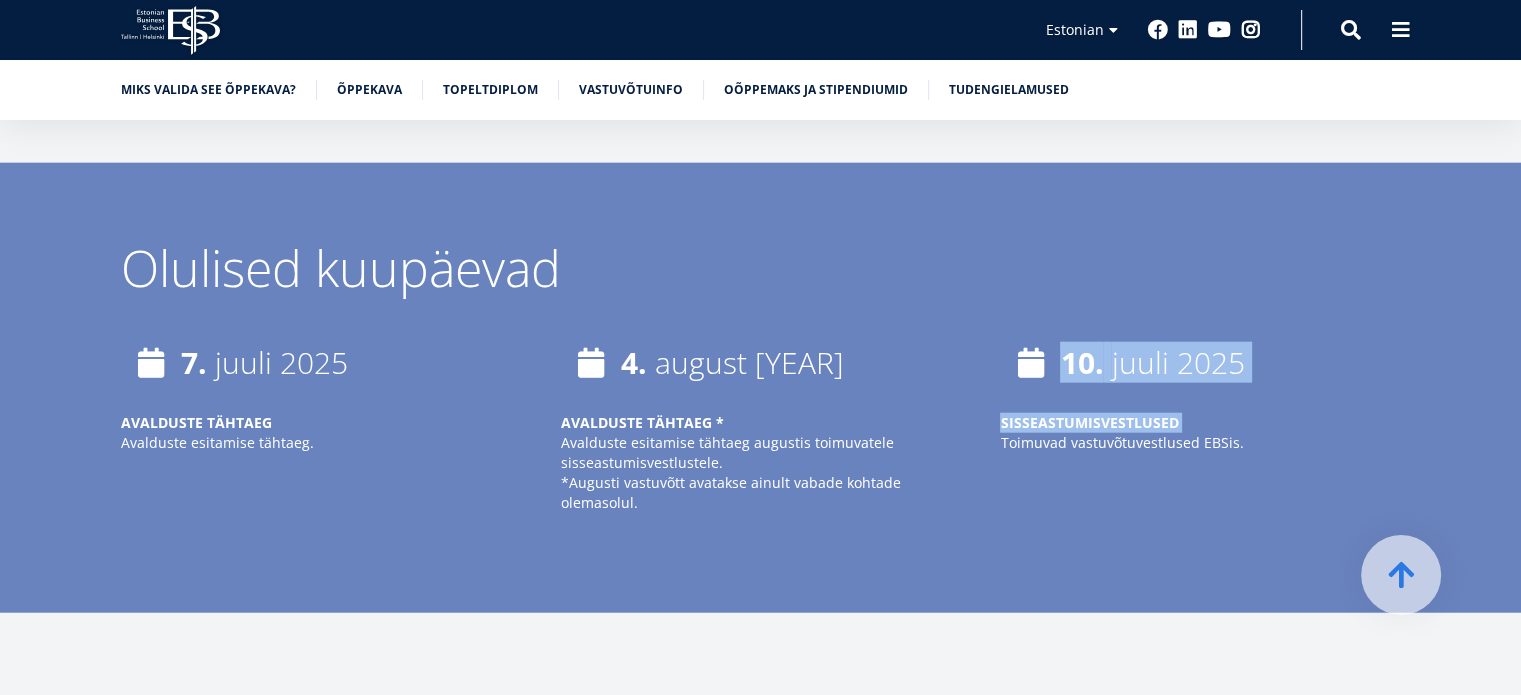 drag, startPoint x: 1082, startPoint y: 372, endPoint x: 1048, endPoint y: 283, distance: 95.27329 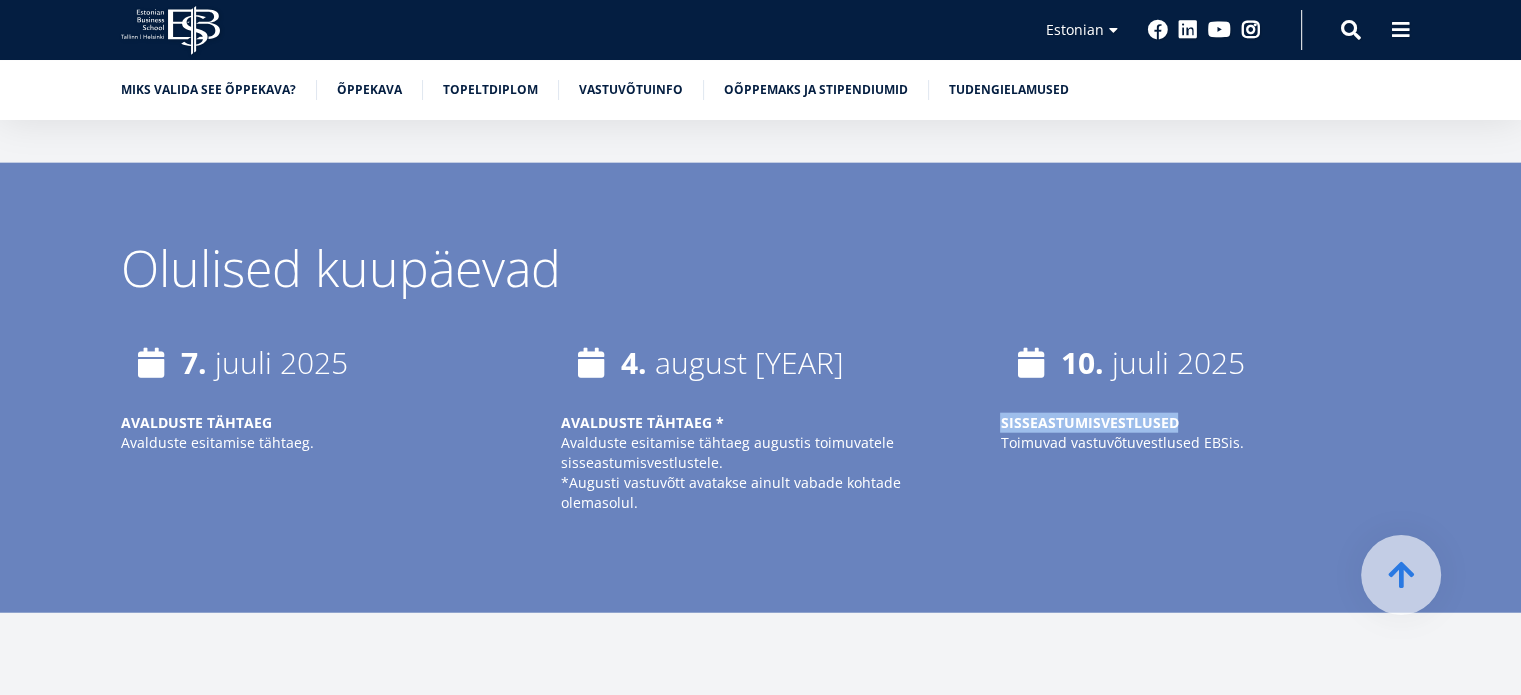 click on "SISSEASTUMISVESTLUSED" at bounding box center [196, 422] 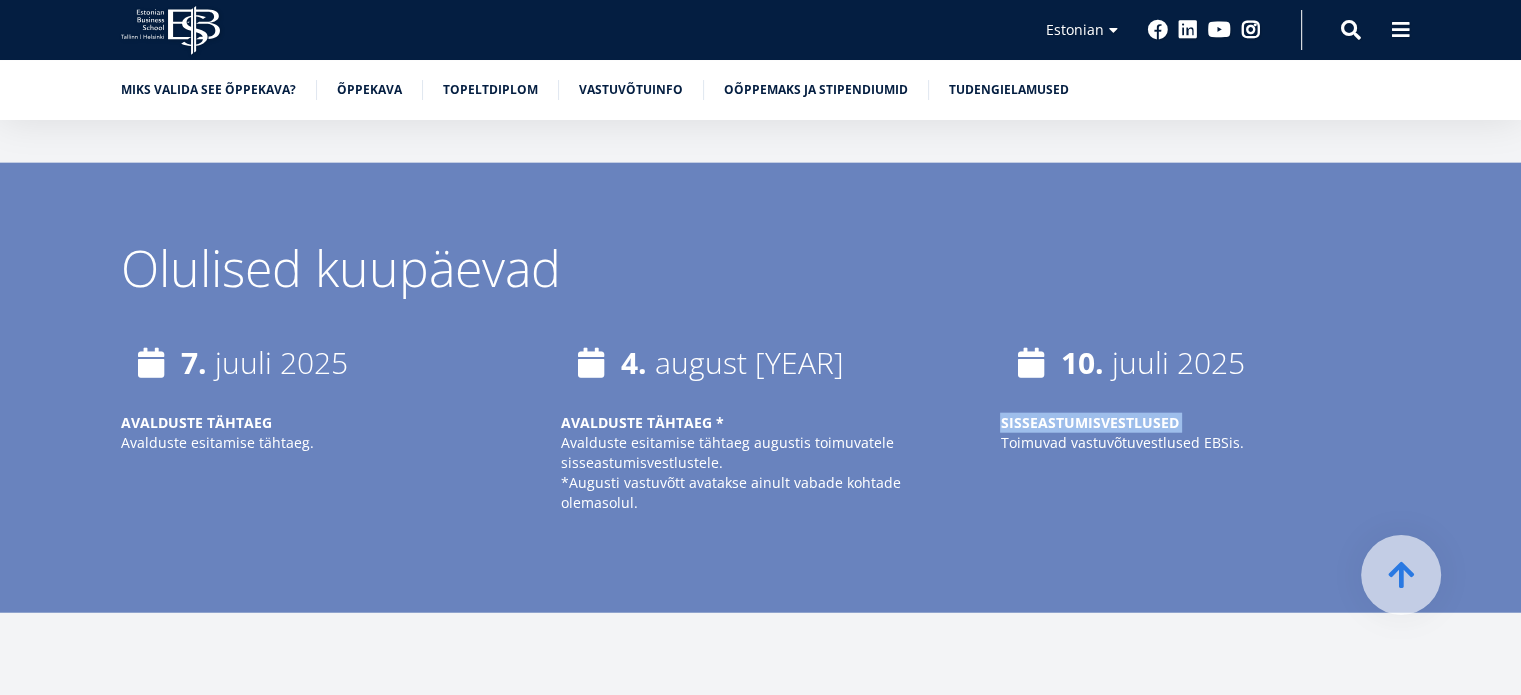 drag, startPoint x: 1108, startPoint y: 359, endPoint x: 1118, endPoint y: 371, distance: 15.6205 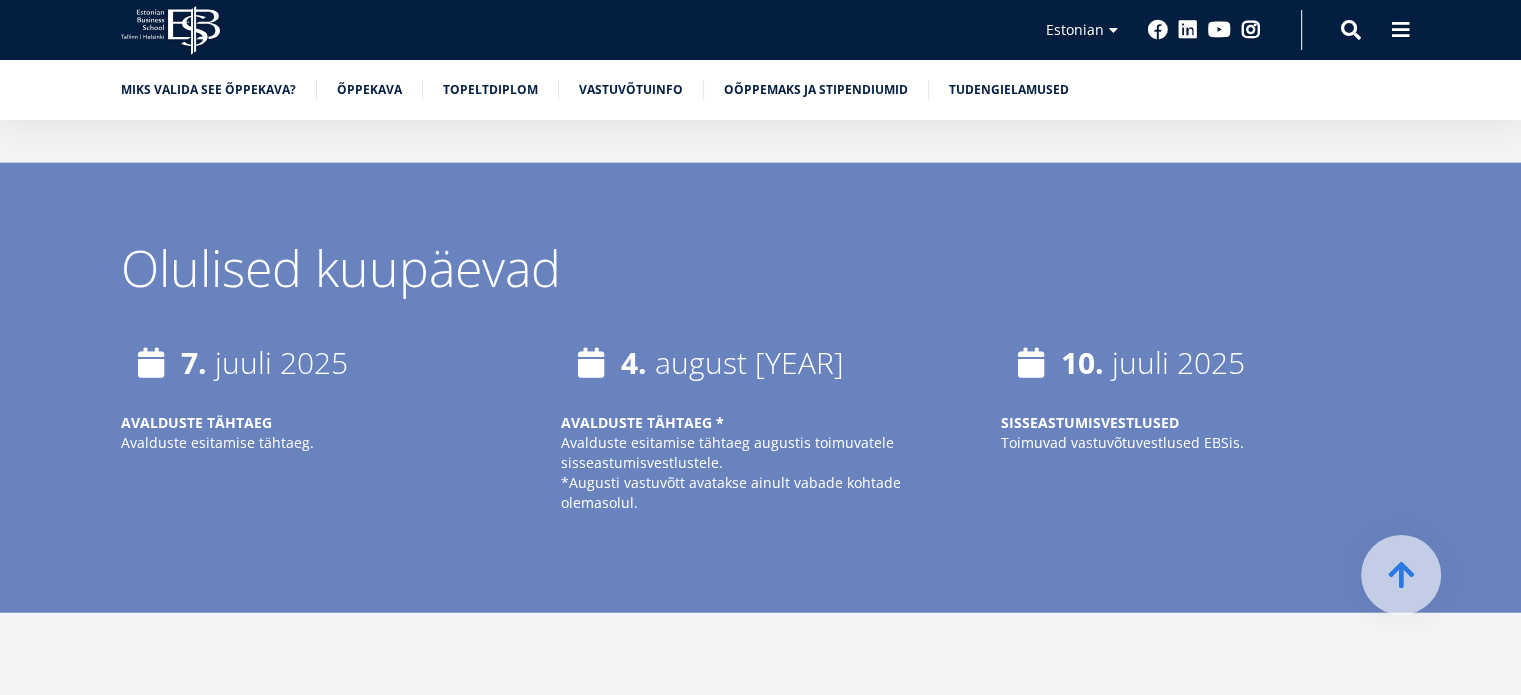 scroll, scrollTop: 5187, scrollLeft: 0, axis: vertical 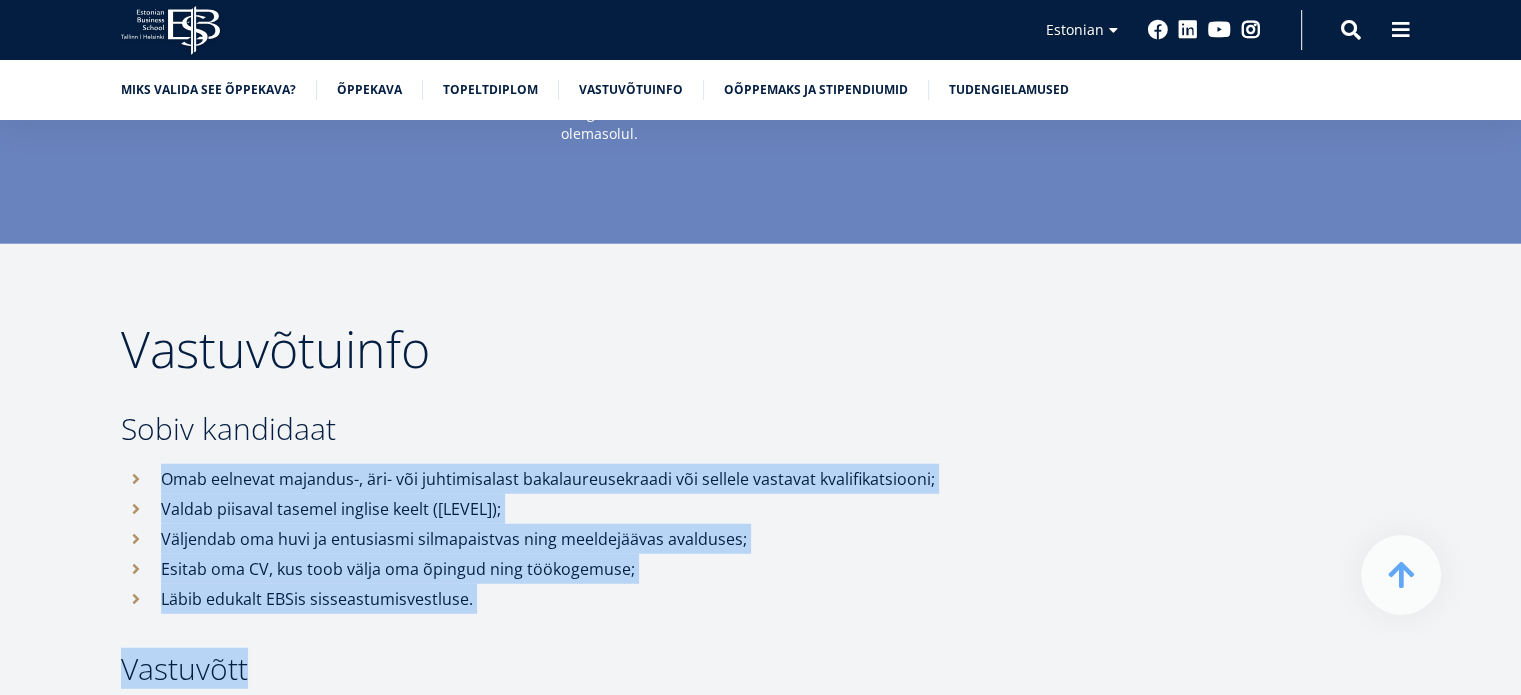 drag, startPoint x: 628, startPoint y: 333, endPoint x: 676, endPoint y: 630, distance: 300.8538 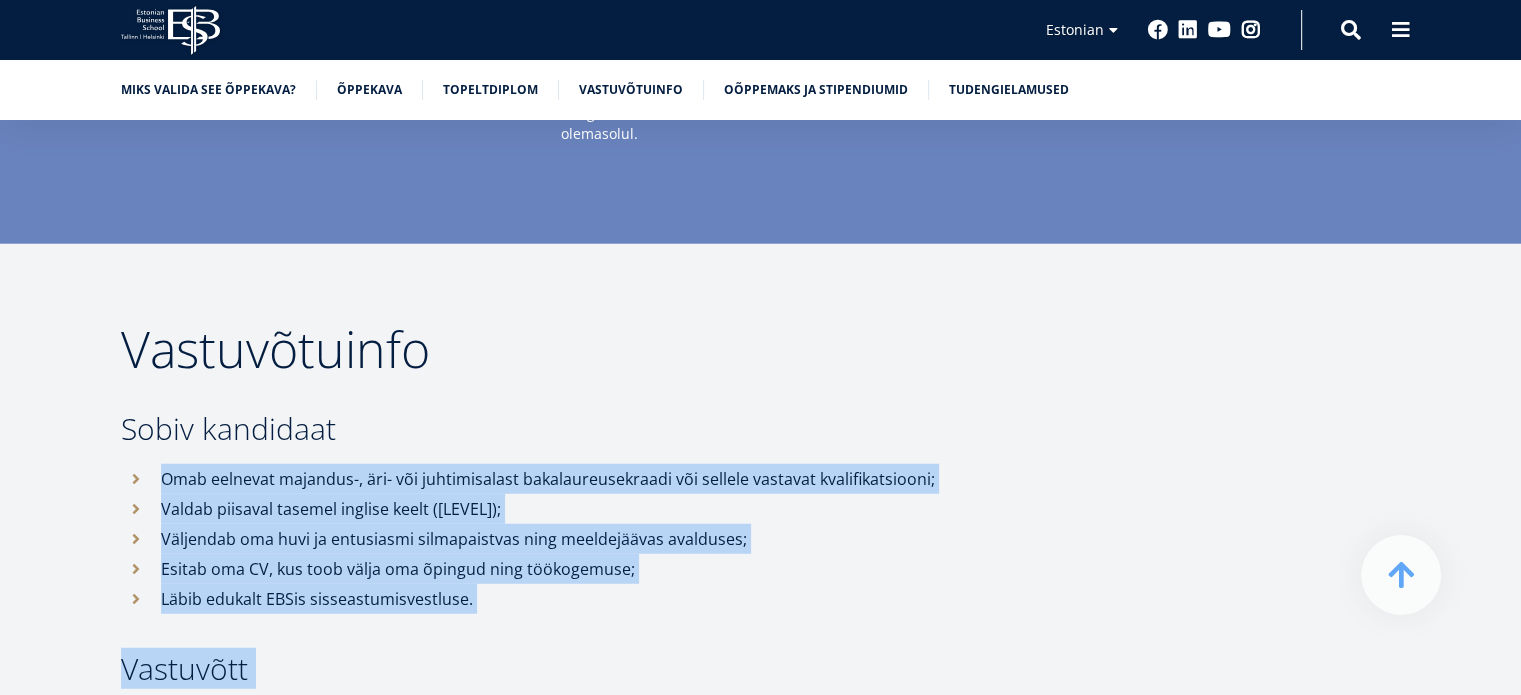 click on "Vastuvõtuinfo
Sobiv kandidaat
Omab eelnevat majandus-, äri- või juhtimisalast bakalaureusekraadi või sellele vastavat kvalifikatsiooni;
Valdab piisaval tasemel inglise keelt ([LEVEL]);
Väljendab oma huvi ja entusiasmi silmapaistvas ning meeldejäävas avalduses;
Esitab oma CV, kus toob välja oma õpingud ning töökogemuse;
Läbib edukalt EBSis sisseastumisvestluse.
Vastuvõtt
Esita avaldus, kui Sind inspireerib meie MA rahvusvaheline ärijuhtimine õppekava ning soovid EBSi kogukonnas õppida.
Vastuvõtt magistriõppesse toimub eelnevalt omandatud hariduse, töökogemuse ja sisseastumisvestluse põhjal. Ingliskeelsesse õppegruppi kandideerides tuleb sooritada ka EBSi inglise keele sisseastumiseksam.
Avalduse esitamine EBSi magistriõppesse  toimub läbi riikliku sisseastumise infosüsteemi  SAIS.ee
Rohkem infot vastuvõtu, sisseastumisvestluse ja -eksamite kohta:" at bounding box center (596, 938) 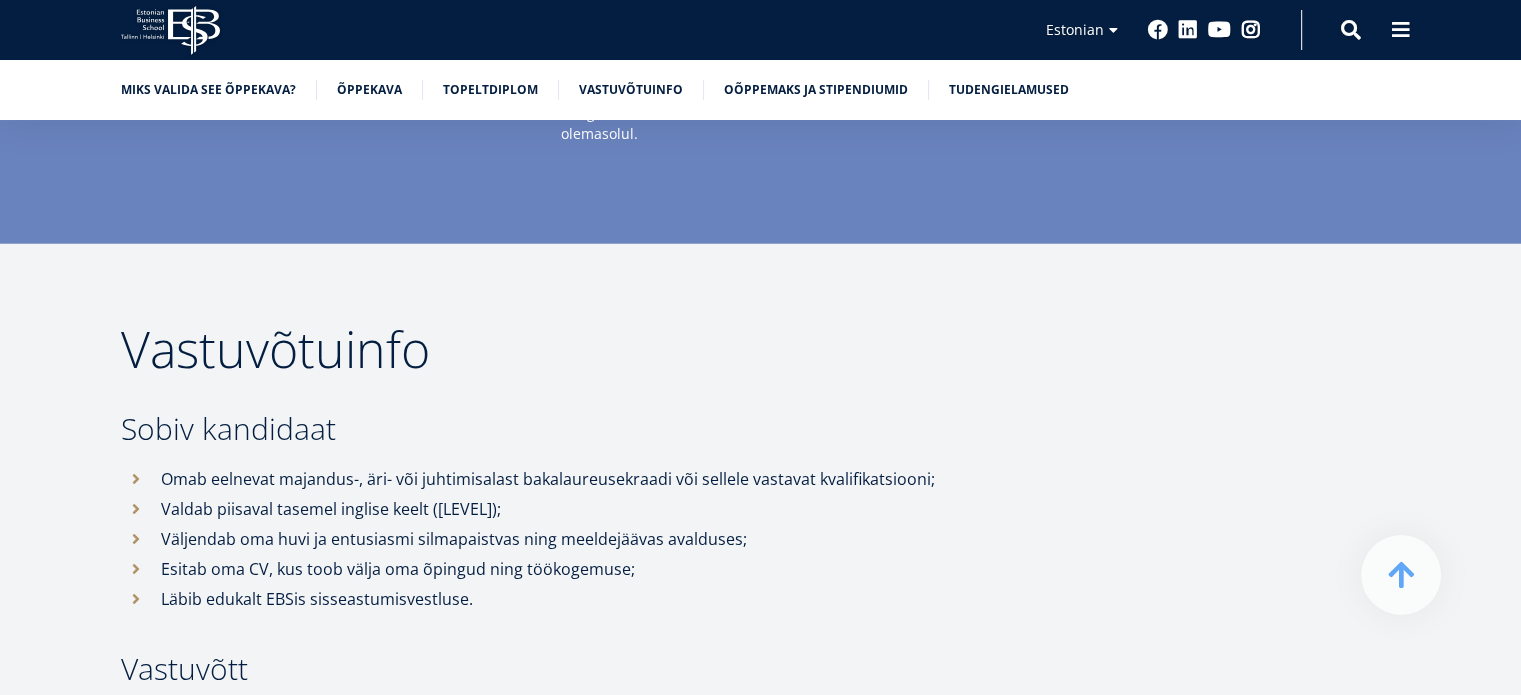 click on "Vastuvõtuinfo
Sobiv kandidaat
Omab eelnevat majandus-, äri- või juhtimisalast bakalaureusekraadi või sellele vastavat kvalifikatsiooni;
Valdab piisaval tasemel inglise keelt ([LEVEL]);
Väljendab oma huvi ja entusiasmi silmapaistvas ning meeldejäävas avalduses;
Esitab oma CV, kus toob välja oma õpingud ning töökogemuse;
Läbib edukalt EBSis sisseastumisvestluse.
Vastuvõtt
Esita avaldus, kui Sind inspireerib meie MA rahvusvaheline ärijuhtimine õppekava ning soovid EBSi kogukonnas õppida.
Vastuvõtt magistriõppesse toimub eelnevalt omandatud hariduse, töökogemuse ja sisseastumisvestluse põhjal. Ingliskeelsesse õppegruppi kandideerides tuleb sooritada ka EBSi inglise keele sisseastumiseksam.
Avalduse esitamine EBSi magistriõppesse  toimub läbi riikliku sisseastumise infosüsteemi  SAIS.ee
Rohkem infot vastuvõtu, sisseastumisvestluse ja -eksamite kohta:" at bounding box center (596, 938) 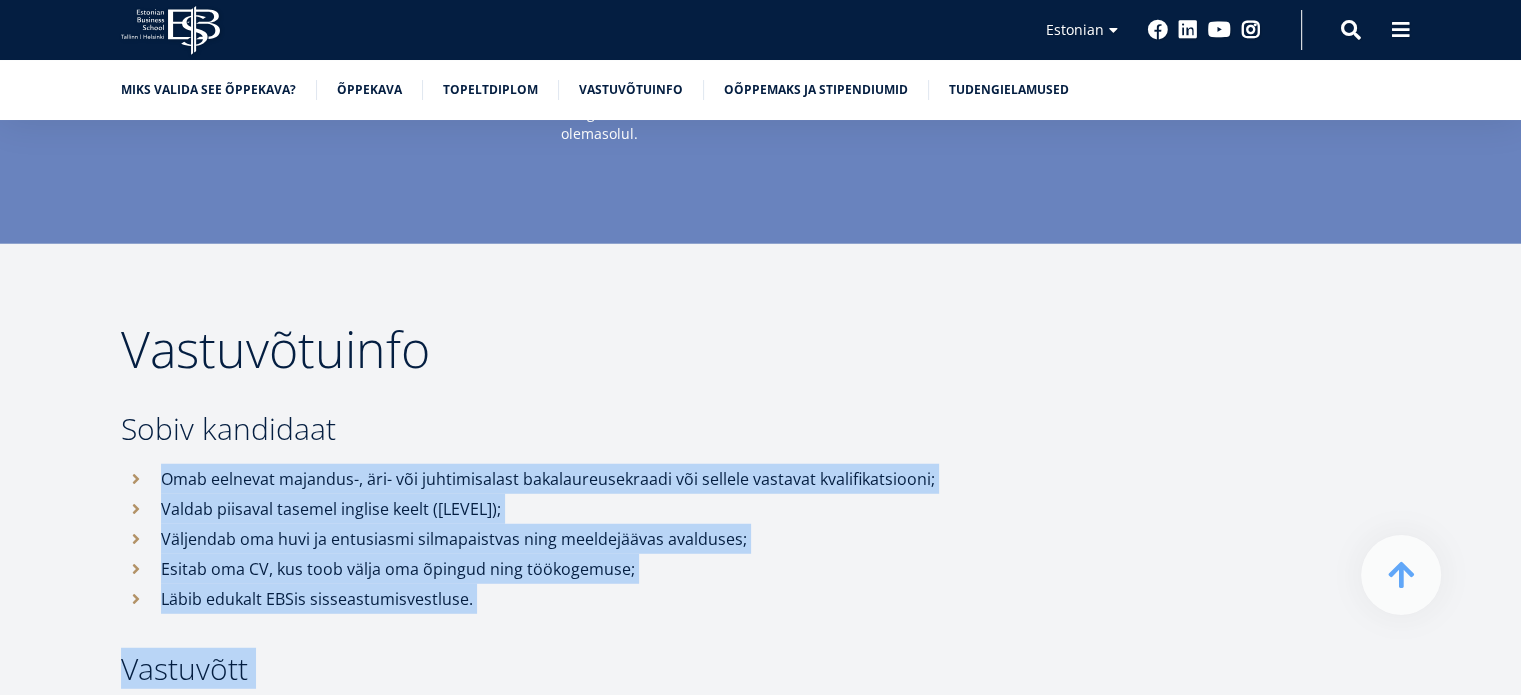 drag, startPoint x: 671, startPoint y: 592, endPoint x: 624, endPoint y: 435, distance: 163.88411 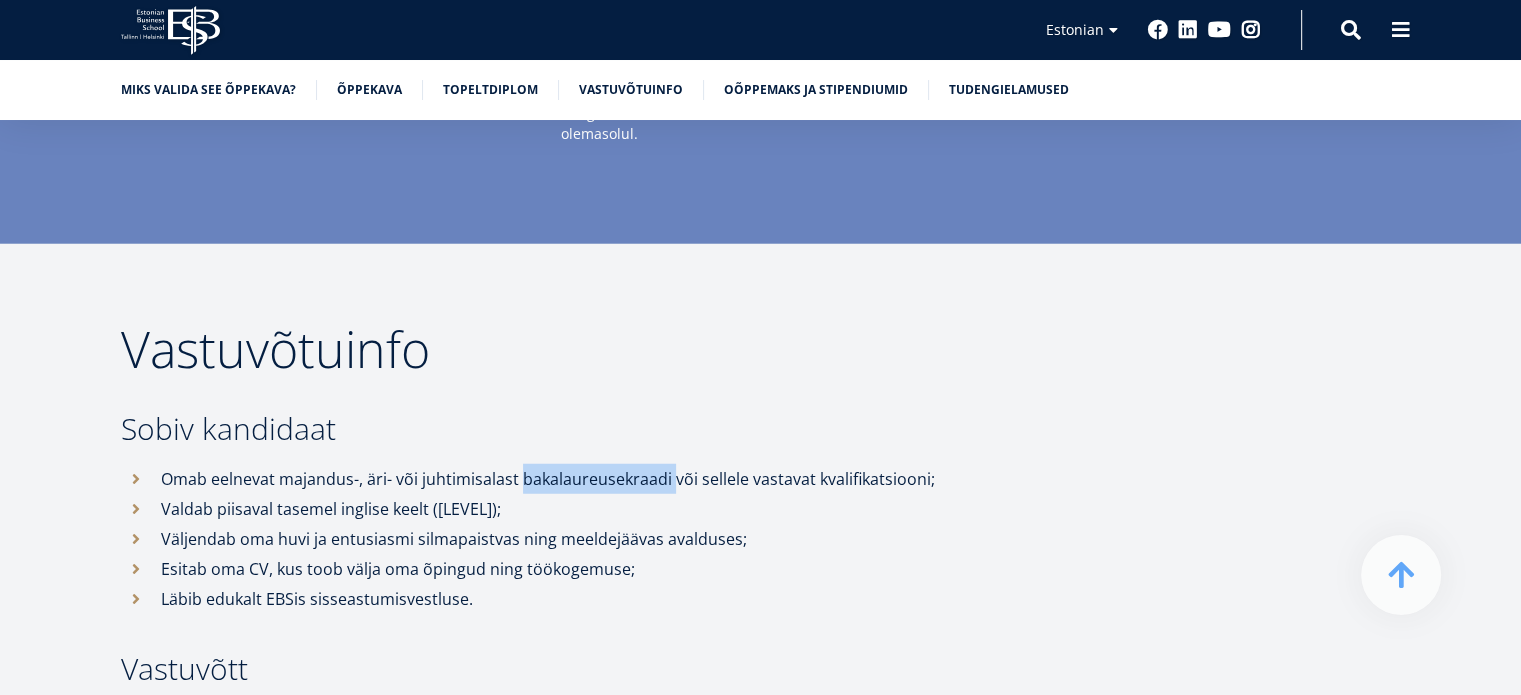 click on "Omab eelnevat majandus-, äri- või juhtimisalast bakalaureusekraadi või sellele vastavat kvalifikatsiooni;" at bounding box center (616, 479) 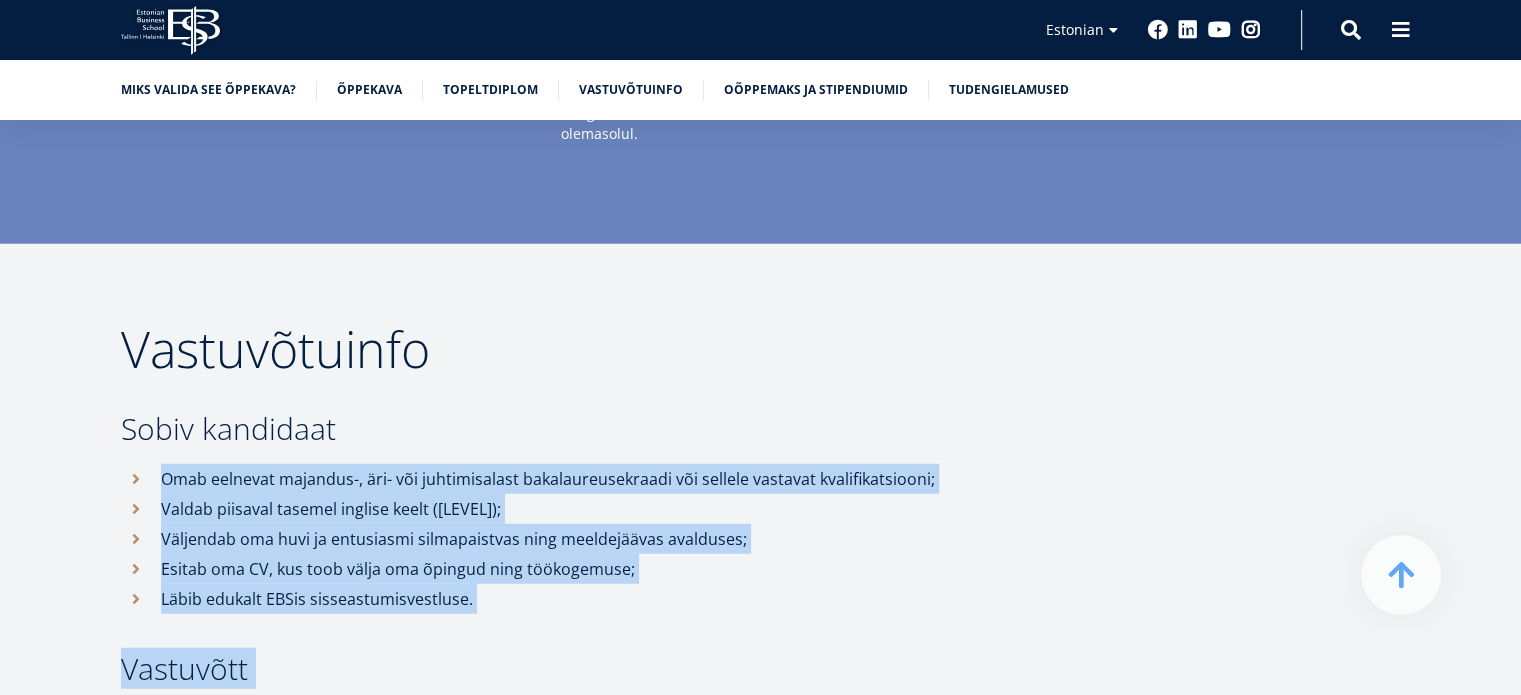 drag, startPoint x: 624, startPoint y: 435, endPoint x: 670, endPoint y: 571, distance: 143.5688 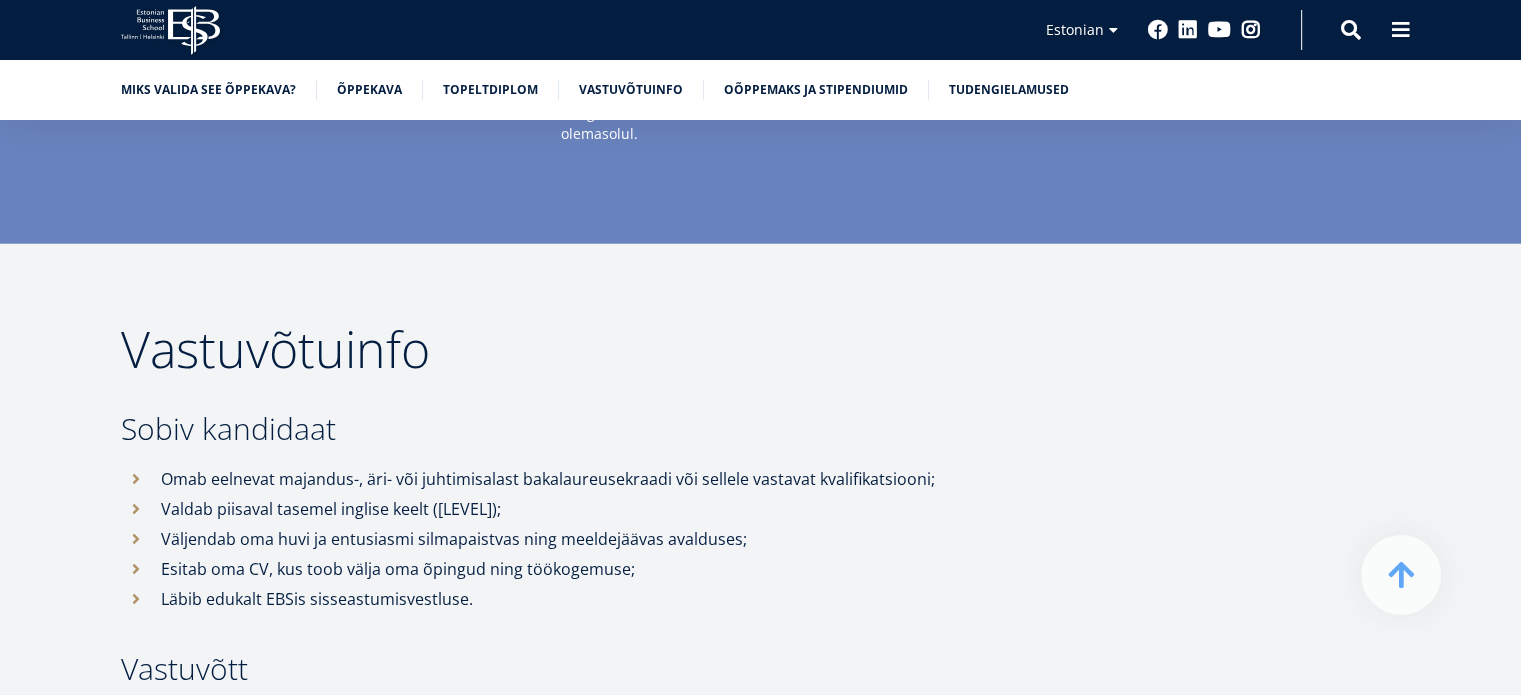 click on "Vastuvõtuinfo
Sobiv kandidaat
Omab eelnevat majandus-, äri- või juhtimisalast bakalaureusekraadi või sellele vastavat kvalifikatsiooni;
Valdab piisaval tasemel inglise keelt ([LEVEL]);
Väljendab oma huvi ja entusiasmi silmapaistvas ning meeldejäävas avalduses;
Esitab oma CV, kus toob välja oma õpingud ning töökogemuse;
Läbib edukalt EBSis sisseastumisvestluse.
Vastuvõtt
Esita avaldus, kui Sind inspireerib meie MA rahvusvaheline ärijuhtimine õppekava ning soovid EBSi kogukonnas õppida.
Vastuvõtt magistriõppesse toimub eelnevalt omandatud hariduse, töökogemuse ja sisseastumisvestluse põhjal. Ingliskeelsesse õppegruppi kandideerides tuleb sooritada ka EBSi inglise keele sisseastumiseksam.
Avalduse esitamine EBSi magistriõppesse  toimub läbi riikliku sisseastumise infosüsteemi  SAIS.ee
Rohkem infot vastuvõtu, sisseastumisvestluse ja -eksamite kohta:" at bounding box center (596, 938) 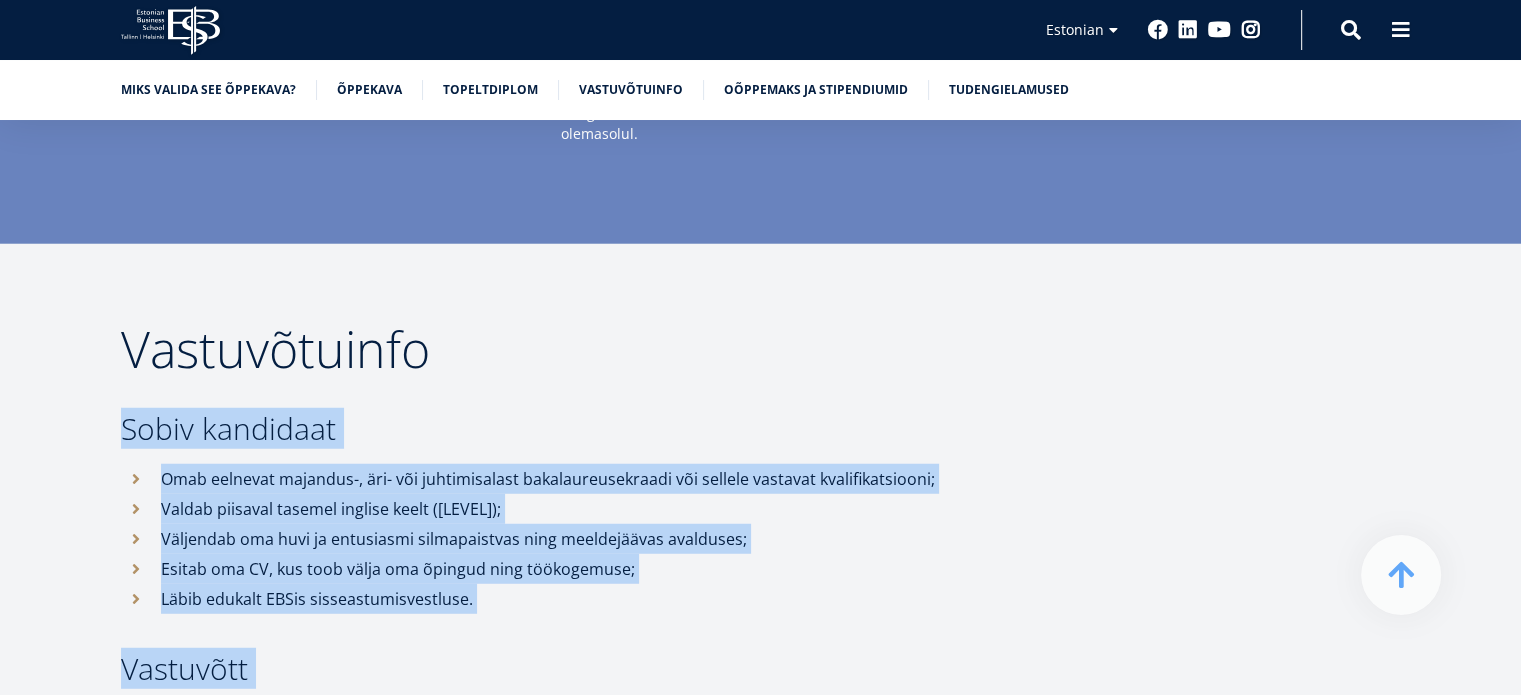 drag, startPoint x: 670, startPoint y: 571, endPoint x: 623, endPoint y: 356, distance: 220.07726 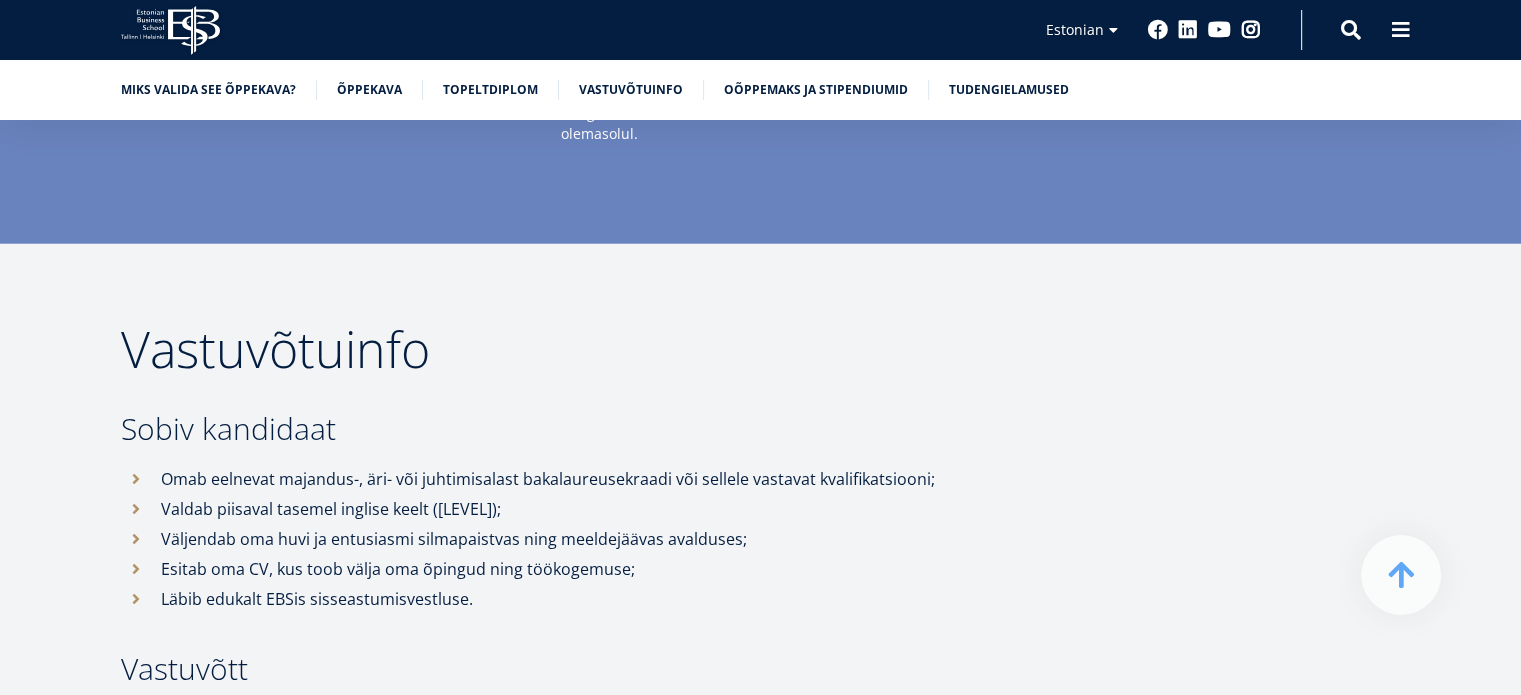 click on "Vastuvõtuinfo
Sobiv kandidaat
Omab eelnevat majandus-, äri- või juhtimisalast bakalaureusekraadi või sellele vastavat kvalifikatsiooni;
Valdab piisaval tasemel inglise keelt ([LEVEL]);
Väljendab oma huvi ja entusiasmi silmapaistvas ning meeldejäävas avalduses;
Esitab oma CV, kus toob välja oma õpingud ning töökogemuse;
Läbib edukalt EBSis sisseastumisvestluse.
Vastuvõtt
Esita avaldus, kui Sind inspireerib meie MA rahvusvaheline ärijuhtimine õppekava ning soovid EBSi kogukonnas õppida.
Vastuvõtt magistriõppesse toimub eelnevalt omandatud hariduse, töökogemuse ja sisseastumisvestluse põhjal. Ingliskeelsesse õppegruppi kandideerides tuleb sooritada ka EBSi inglise keele sisseastumiseksam.
Avalduse esitamine EBSi magistriõppesse  toimub läbi riikliku sisseastumise infosüsteemi  SAIS.ee
Rohkem infot vastuvõtu, sisseastumisvestluse ja -eksamite kohta:" at bounding box center [596, 938] 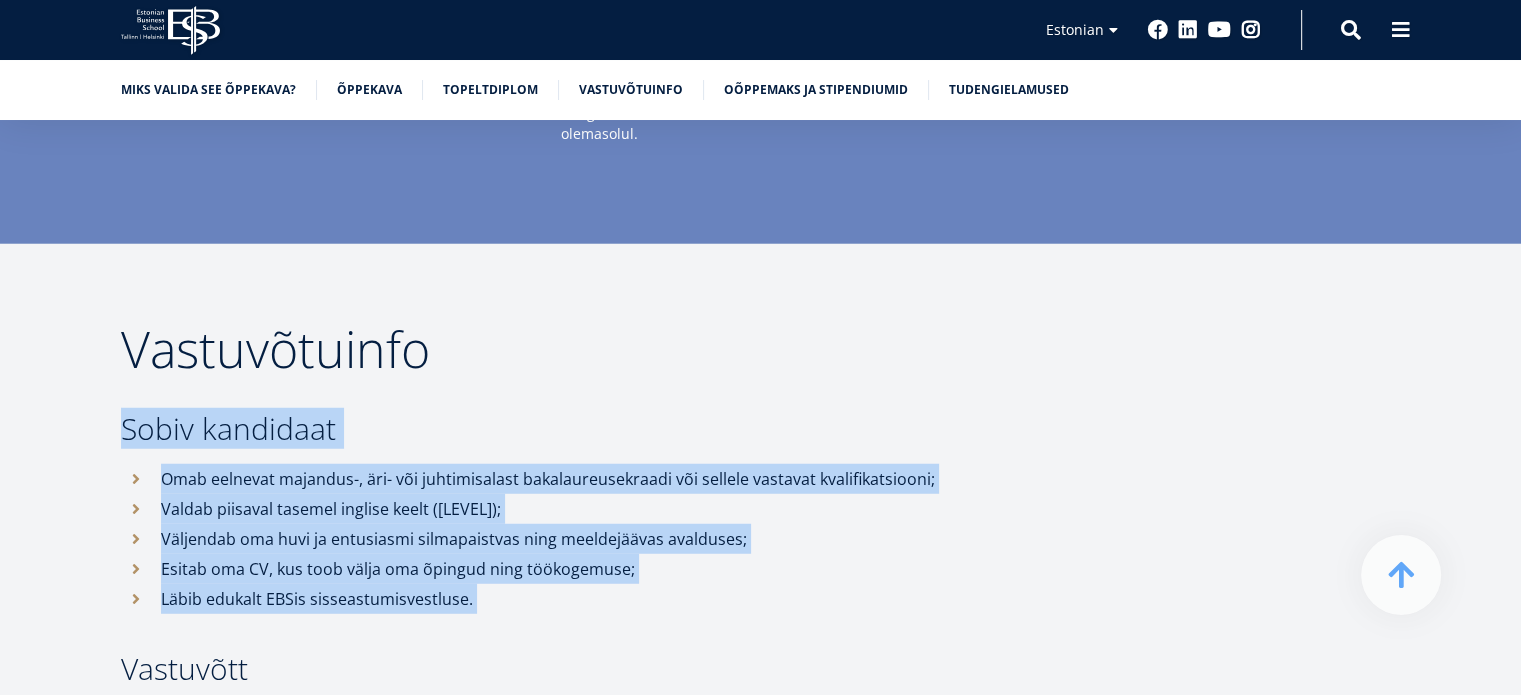 drag, startPoint x: 623, startPoint y: 356, endPoint x: 680, endPoint y: 548, distance: 200.2823 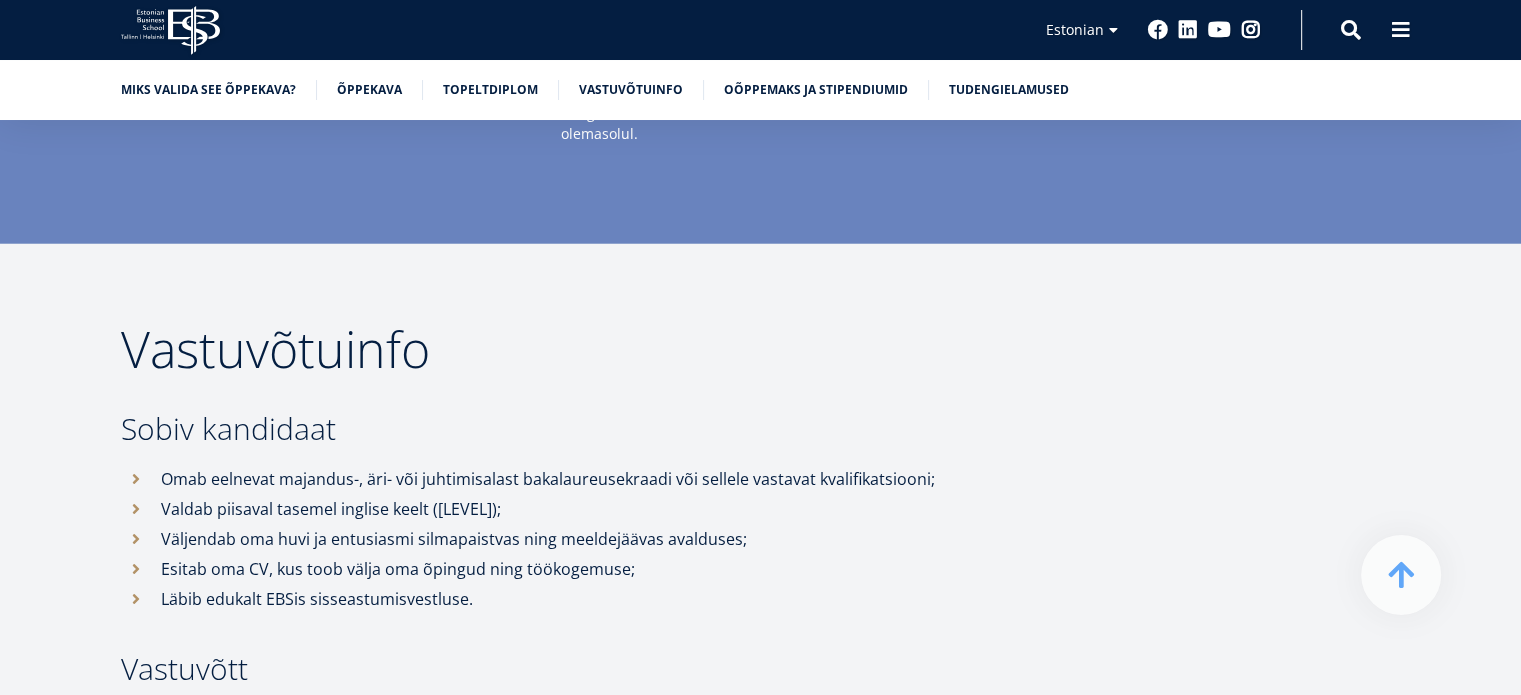 click on "Läbib edukalt EBSis sisseastumisvestluse." at bounding box center [616, 479] 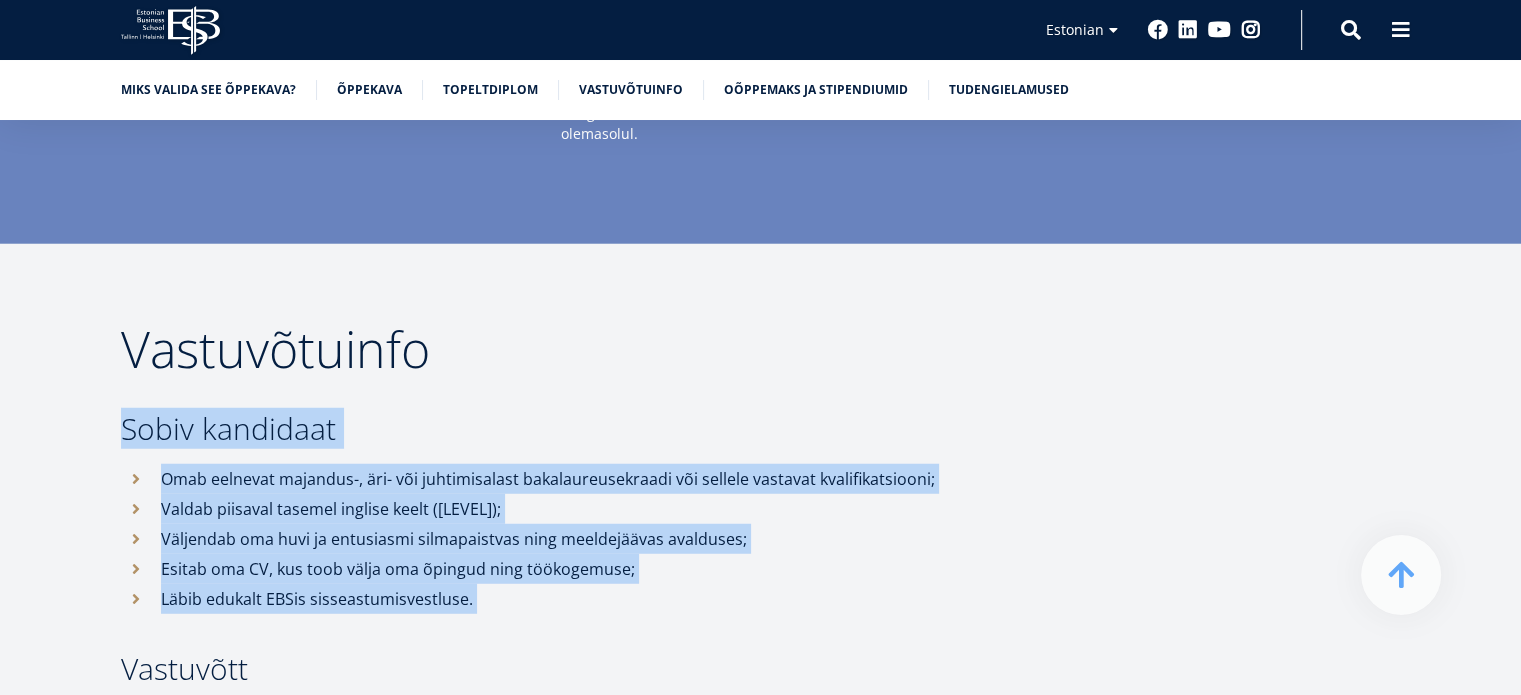 drag, startPoint x: 680, startPoint y: 548, endPoint x: 638, endPoint y: 377, distance: 176.08237 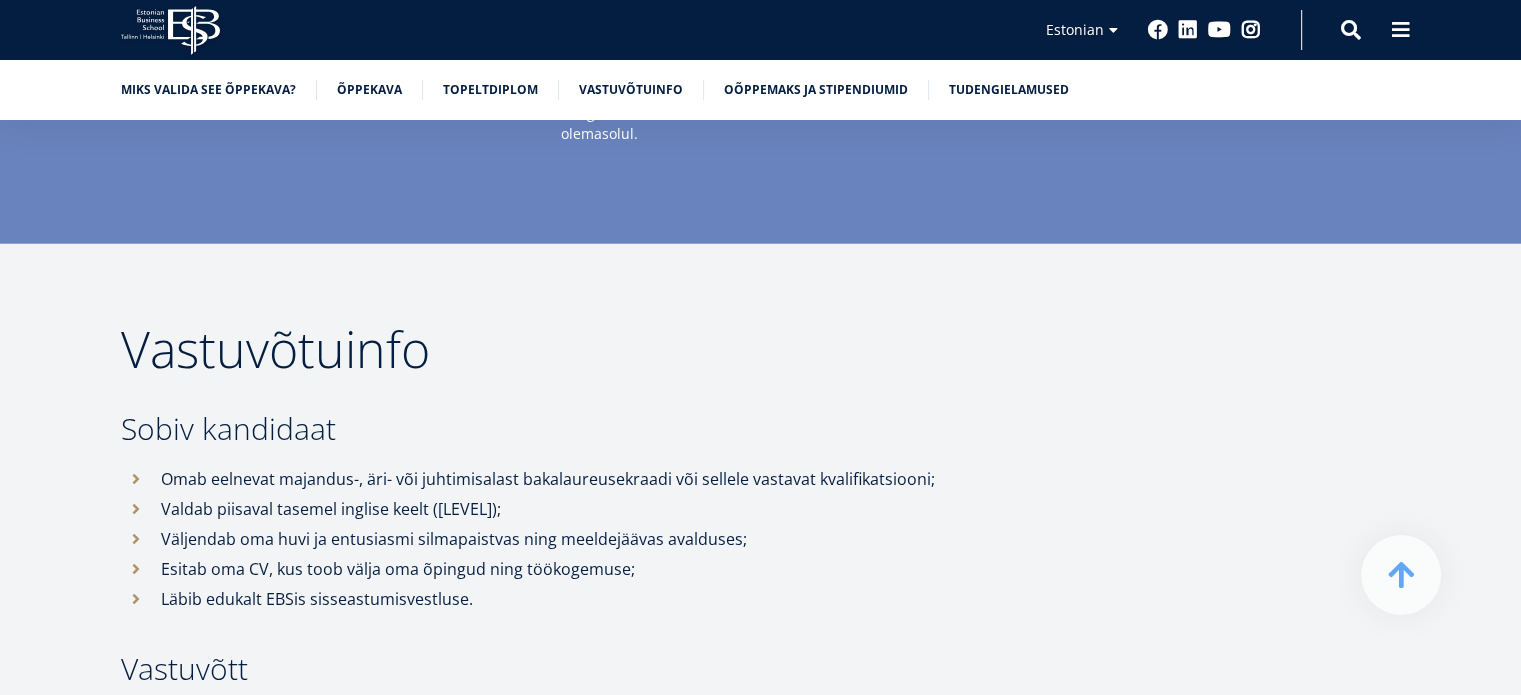 click on "Sobiv kandidaat" at bounding box center [596, 429] 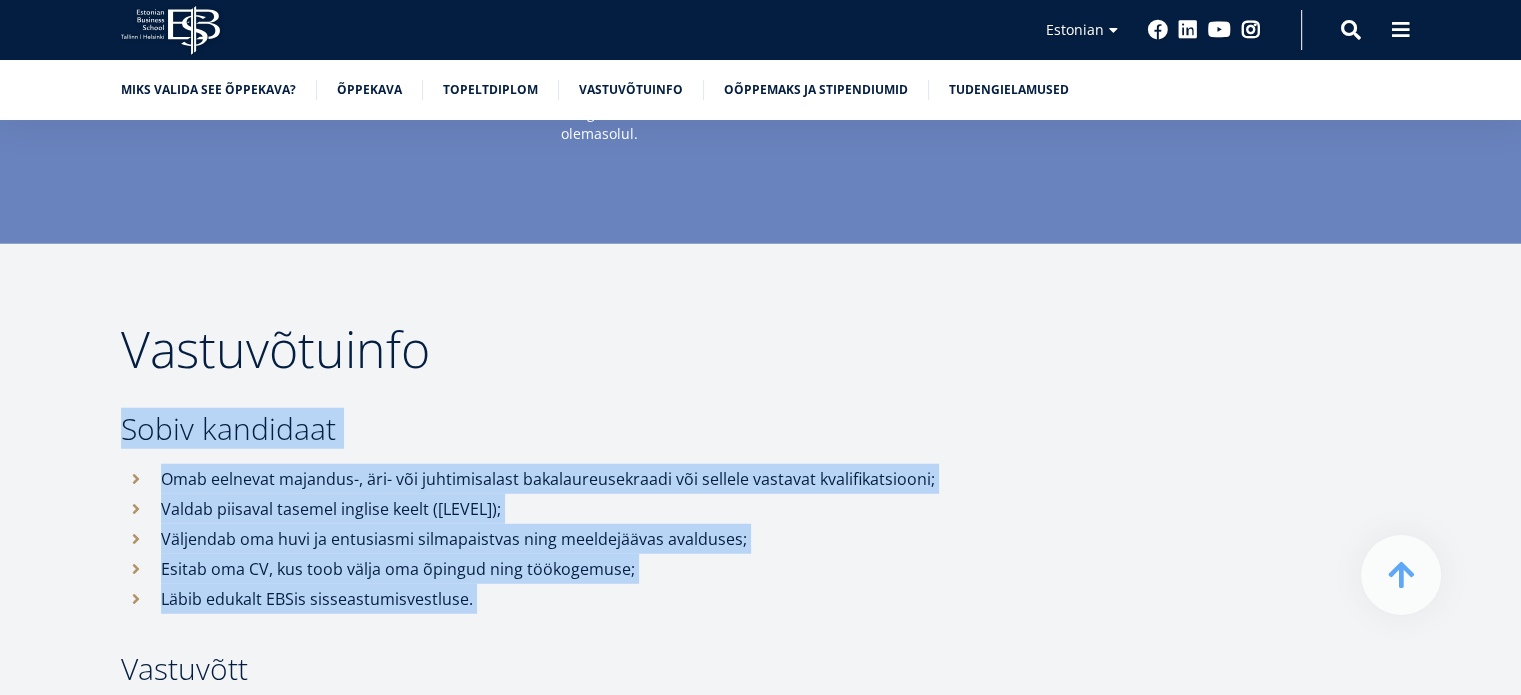 drag, startPoint x: 638, startPoint y: 377, endPoint x: 699, endPoint y: 531, distance: 165.64117 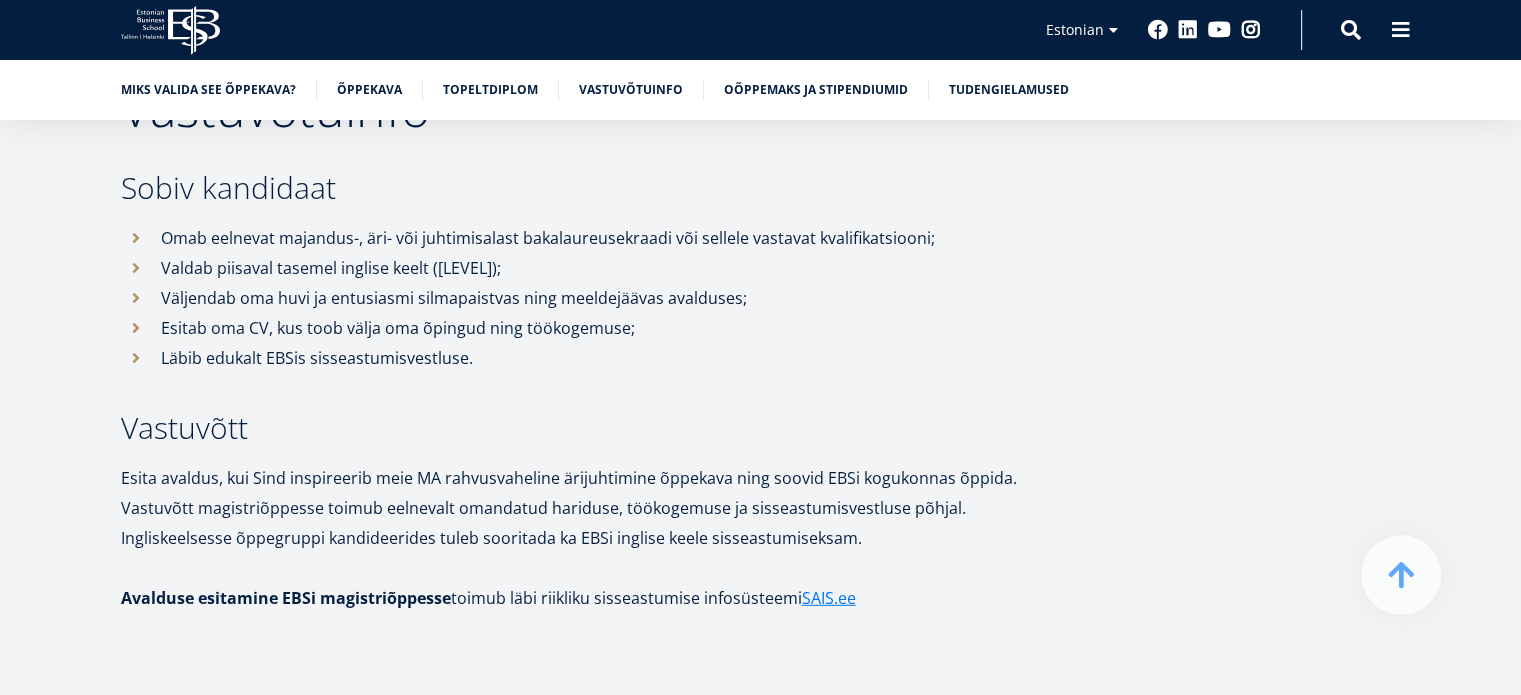 scroll, scrollTop: 5430, scrollLeft: 0, axis: vertical 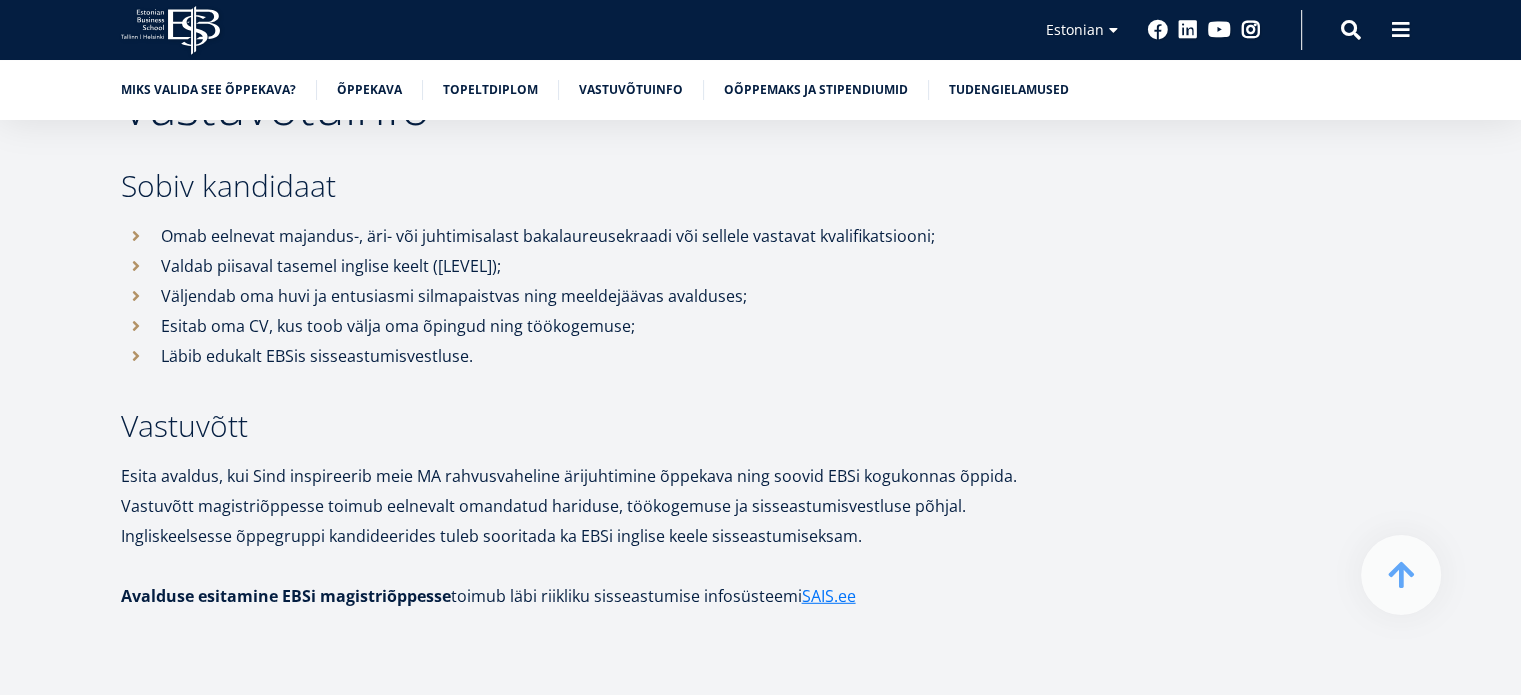 click on "Avalduse esitamine EBSi magistriõppesse  toimub läbi riikliku sisseastumise infosüsteemi  SAIS.ee" at bounding box center (596, 596) 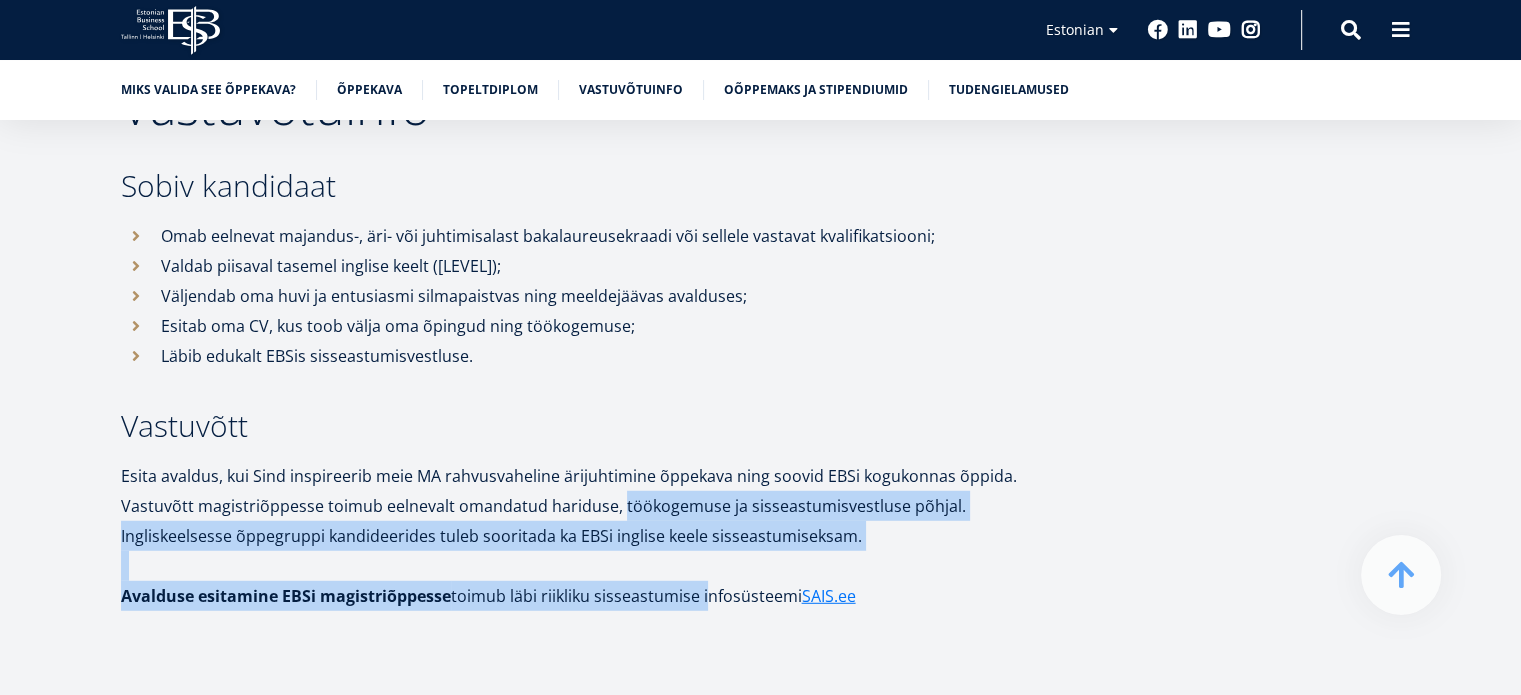 drag, startPoint x: 699, startPoint y: 531, endPoint x: 662, endPoint y: 444, distance: 94.54099 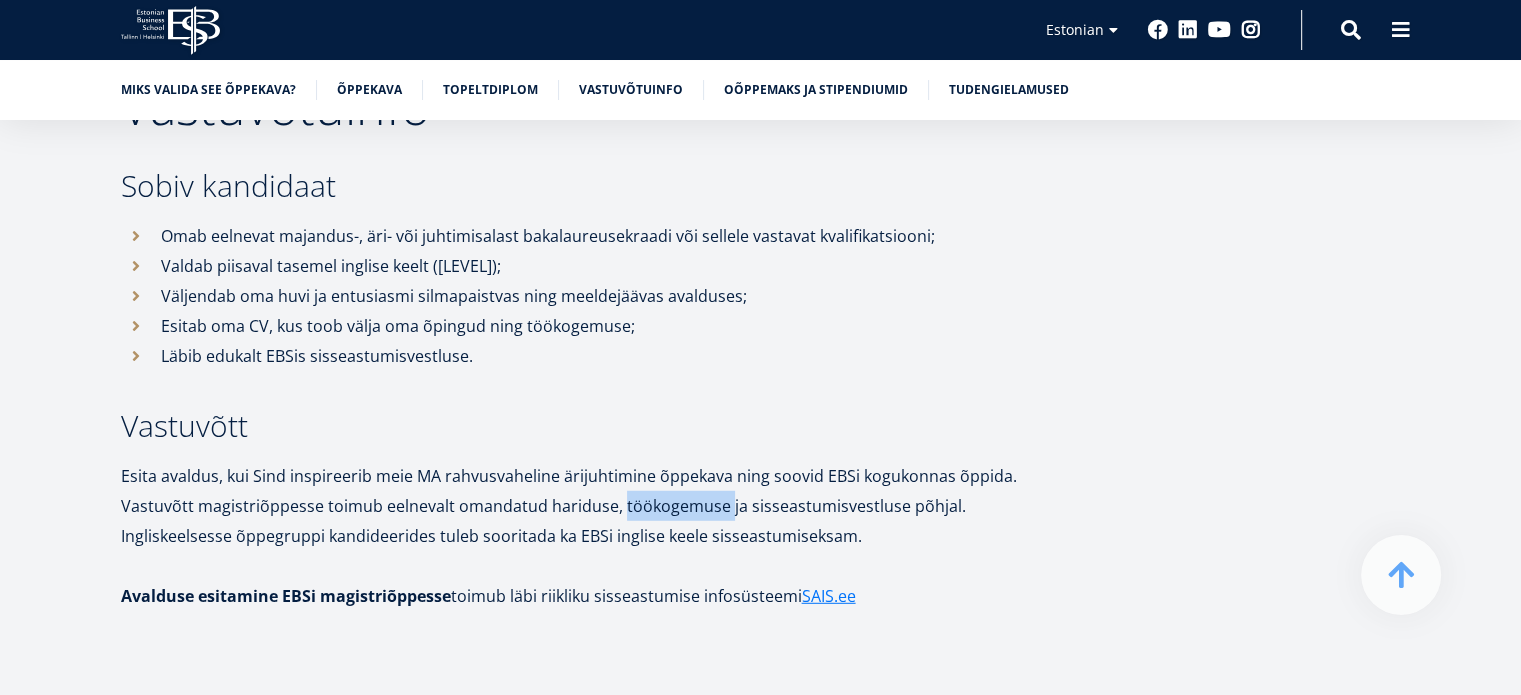click on "Vastuvõtt magistriõppesse toimub eelnevalt omandatud hariduse, töökogemuse ja sisseastumisvestluse põhjal. Ingliskeelsesse õppegruppi kandideerides tuleb sooritada ka EBSi inglise keele sisseastumiseksam." at bounding box center (596, 521) 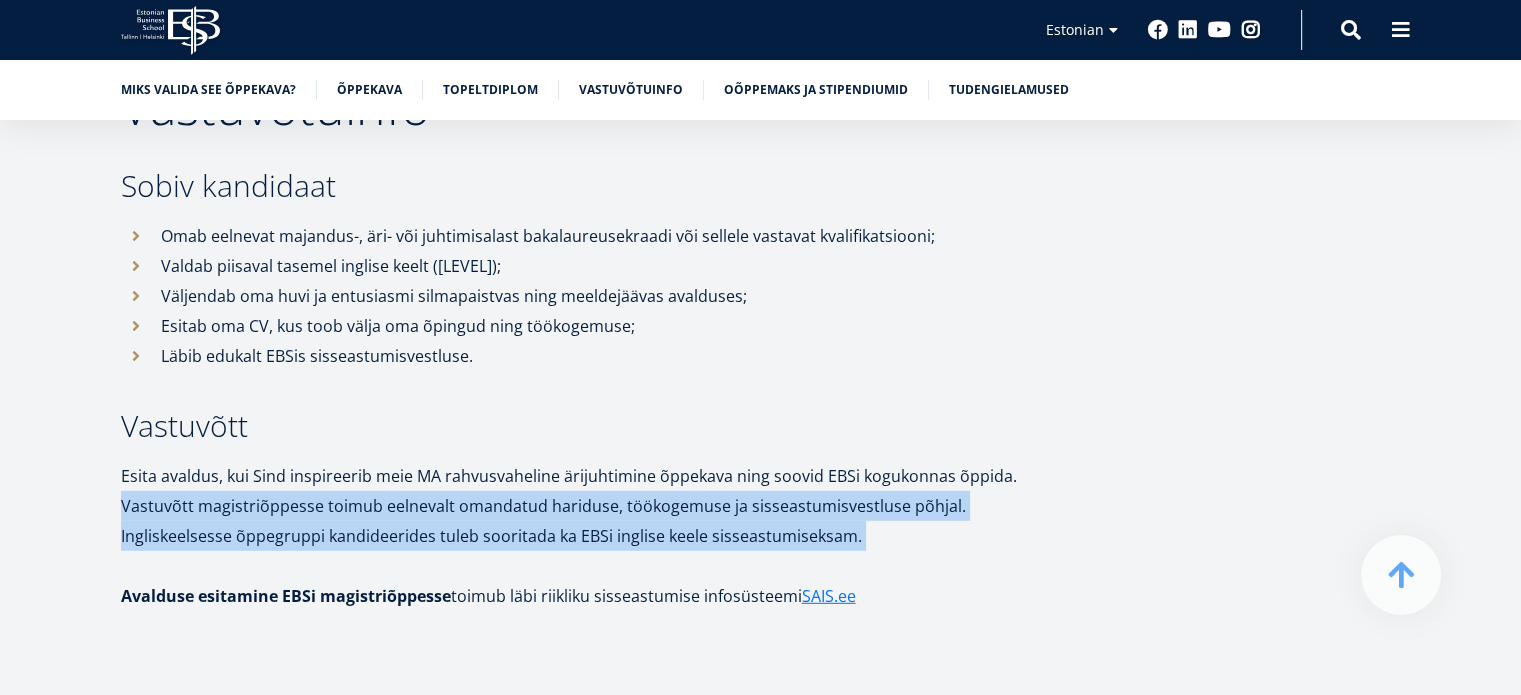 click on "Vastuvõtt magistriõppesse toimub eelnevalt omandatud hariduse, töökogemuse ja sisseastumisvestluse põhjal. Ingliskeelsesse õppegruppi kandideerides tuleb sooritada ka EBSi inglise keele sisseastumiseksam." at bounding box center [596, 521] 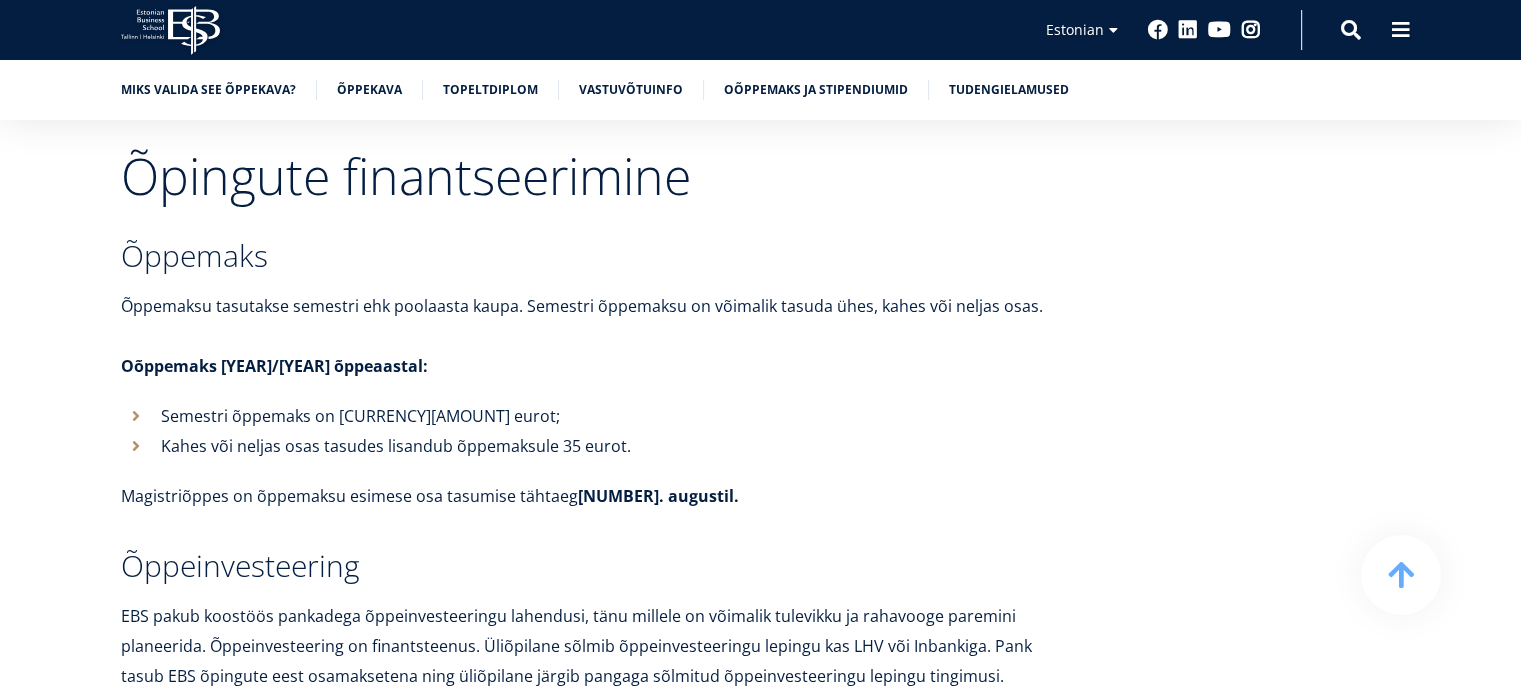 scroll, scrollTop: 6750, scrollLeft: 0, axis: vertical 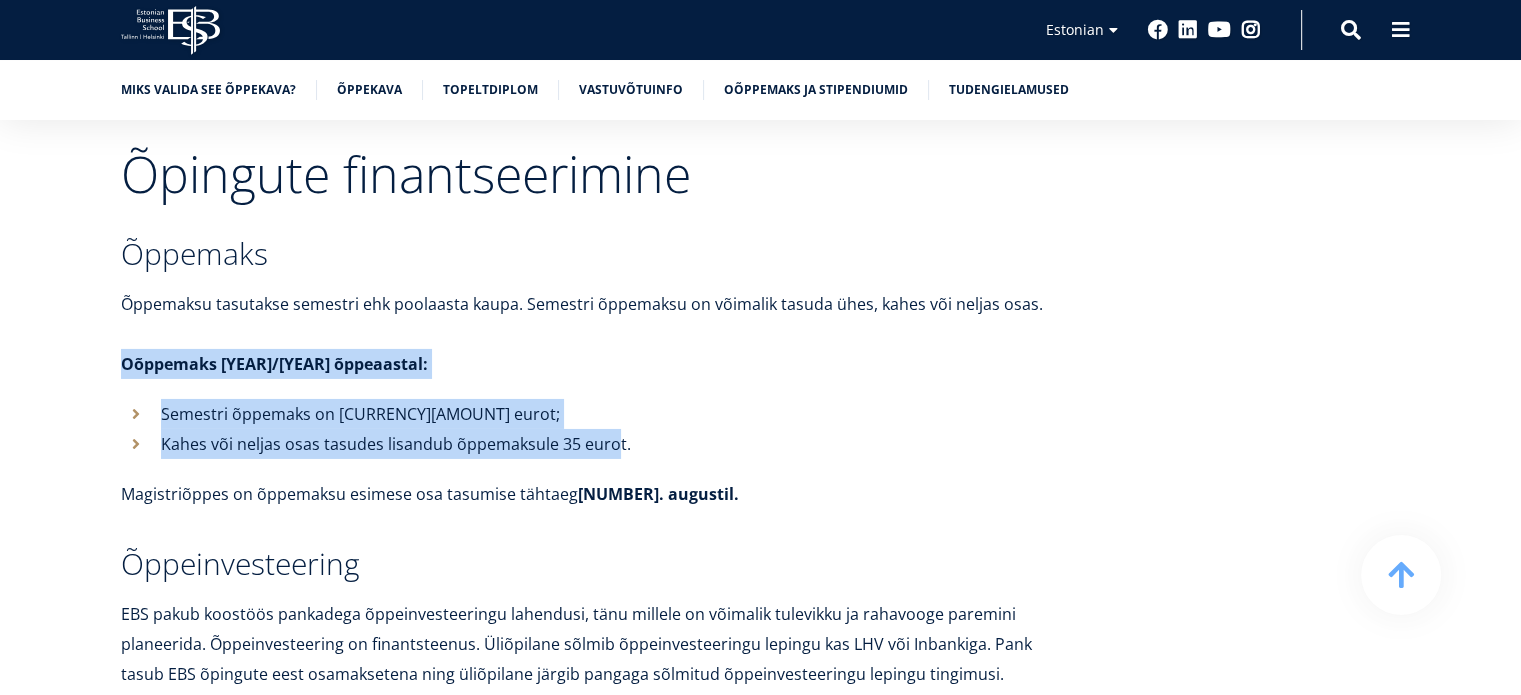 drag, startPoint x: 553, startPoint y: 290, endPoint x: 614, endPoint y: 399, distance: 124.90797 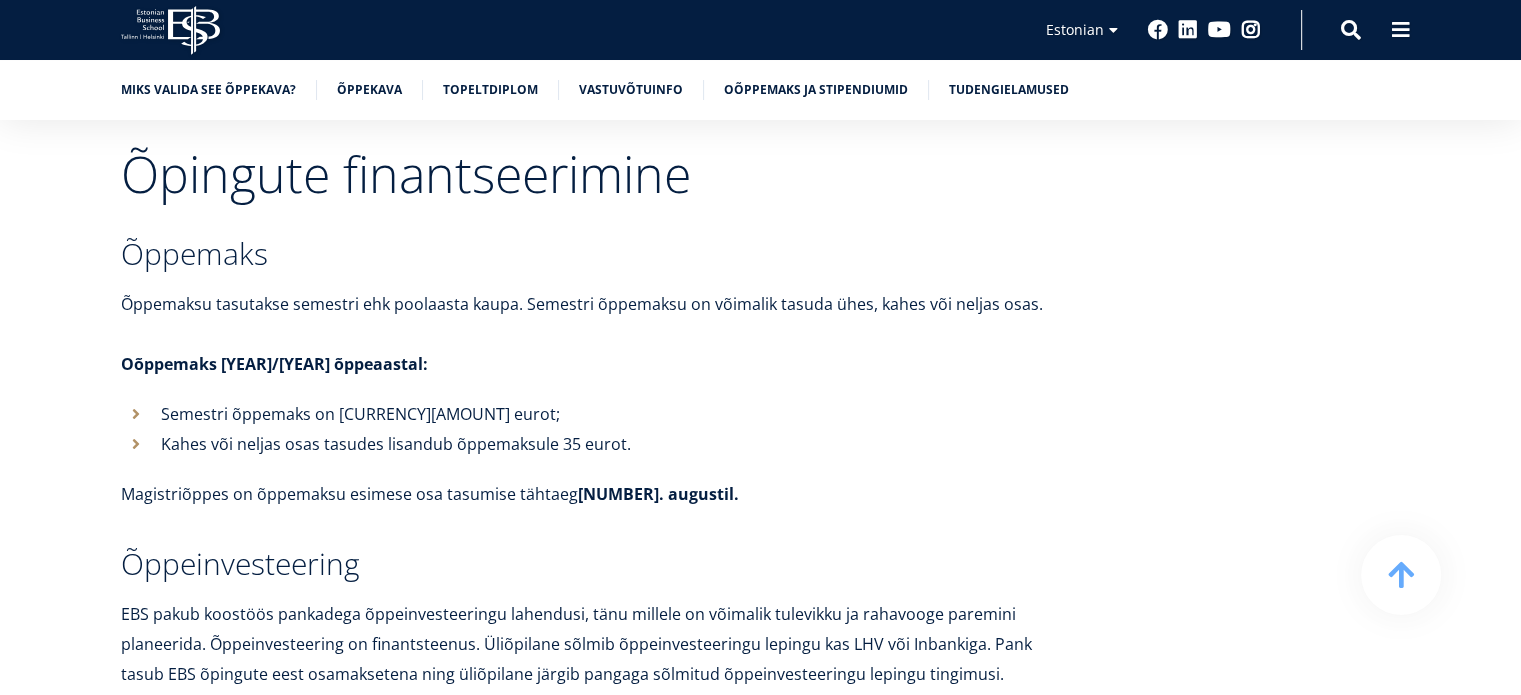 click on "Õpingute finantseerimine
Õppemaks
Õppemaksu tasutakse semestri ehk poolaasta kaupa. Semestri õppemaks on võimalik tasuda ühes, kahes või neljas osas.
Õppemaks [YEAR]/[YEAR] õppeaastal:
Semestri õppemaks on [CURRENCY][AMOUNT] eurot;
Kahes või neljas osas tasudes lisandub õppemaksule [CURRENCY][AMOUNT] eurot.
Magistriõppes on õppemaksu esimese osa tasumise tähtaeg  [DATE].
Õppeinvesteering
EBS pakub koostöös pankadega õppeinvesteeringu lahendusi, tänu millele on võimalik tulevikku ja rahavooge paremini planeerida. Õppeinvesteering on finantsteenus. Üliõpilane sõlmib õppeinvesteeringu lepingu kas LHV või Inbankiga. Pank tasub EBS õpingute eest osamaksetena ning üliõpilane järgib pangaga sõlmitud õppeinvesteeringu lepingu tingimusi.
Õppeinvesteeringu lepingu saad sõlmida kiirelt ja mugavalt EBSi konsultandi juures panka minemata.
Inbank õppeinvesteering
LHV õppeinvesteering
Stipendiumid
kuni 1 A4;" at bounding box center (596, 919) 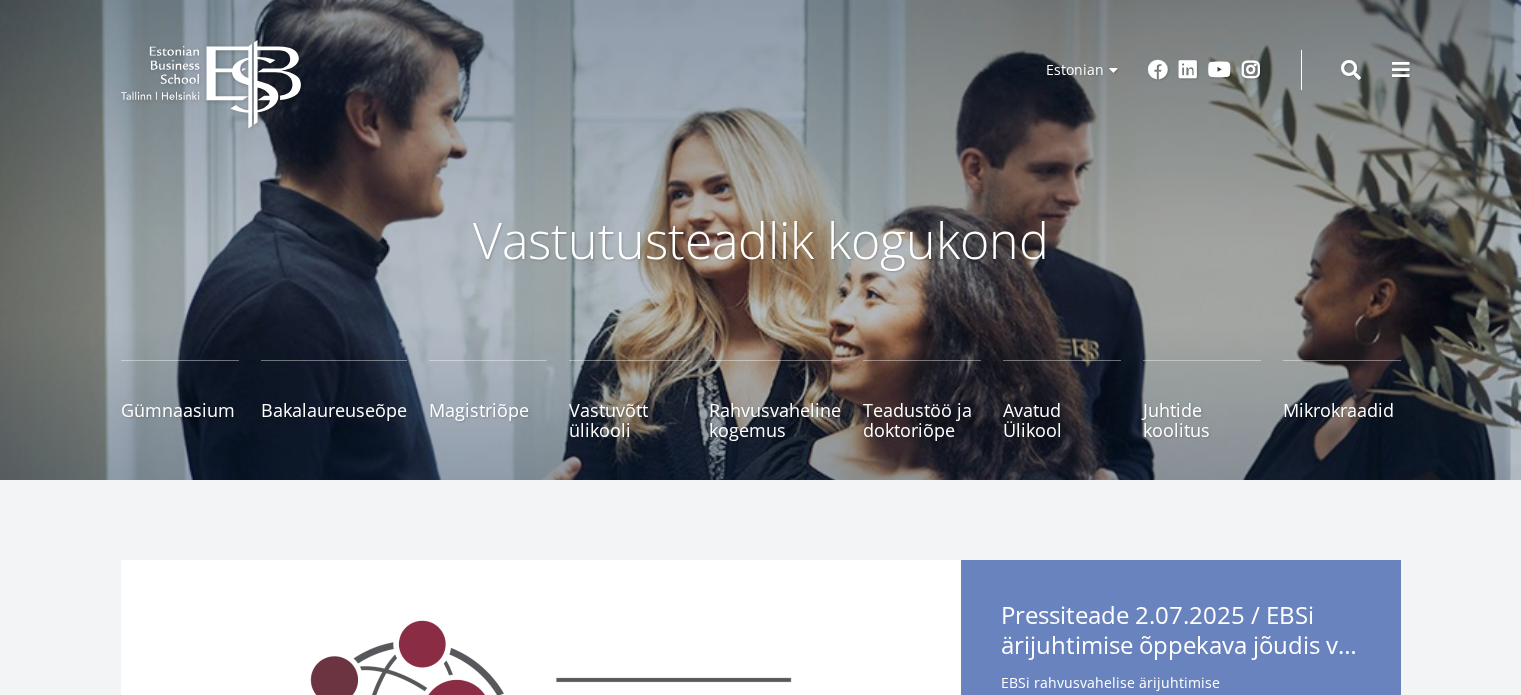 click on "Bakalaureuseõpe
Tutvu ja registreeru" at bounding box center [334, 410] 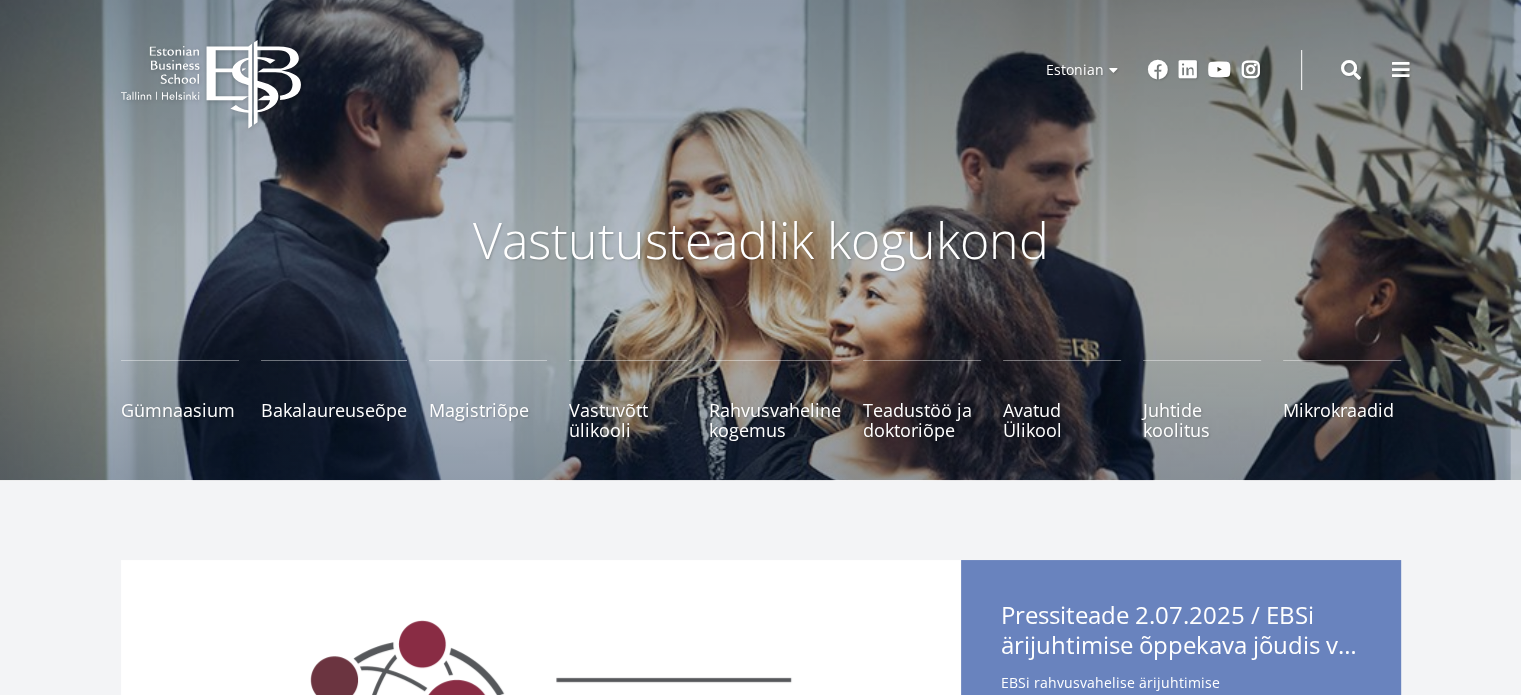 scroll, scrollTop: 0, scrollLeft: 0, axis: both 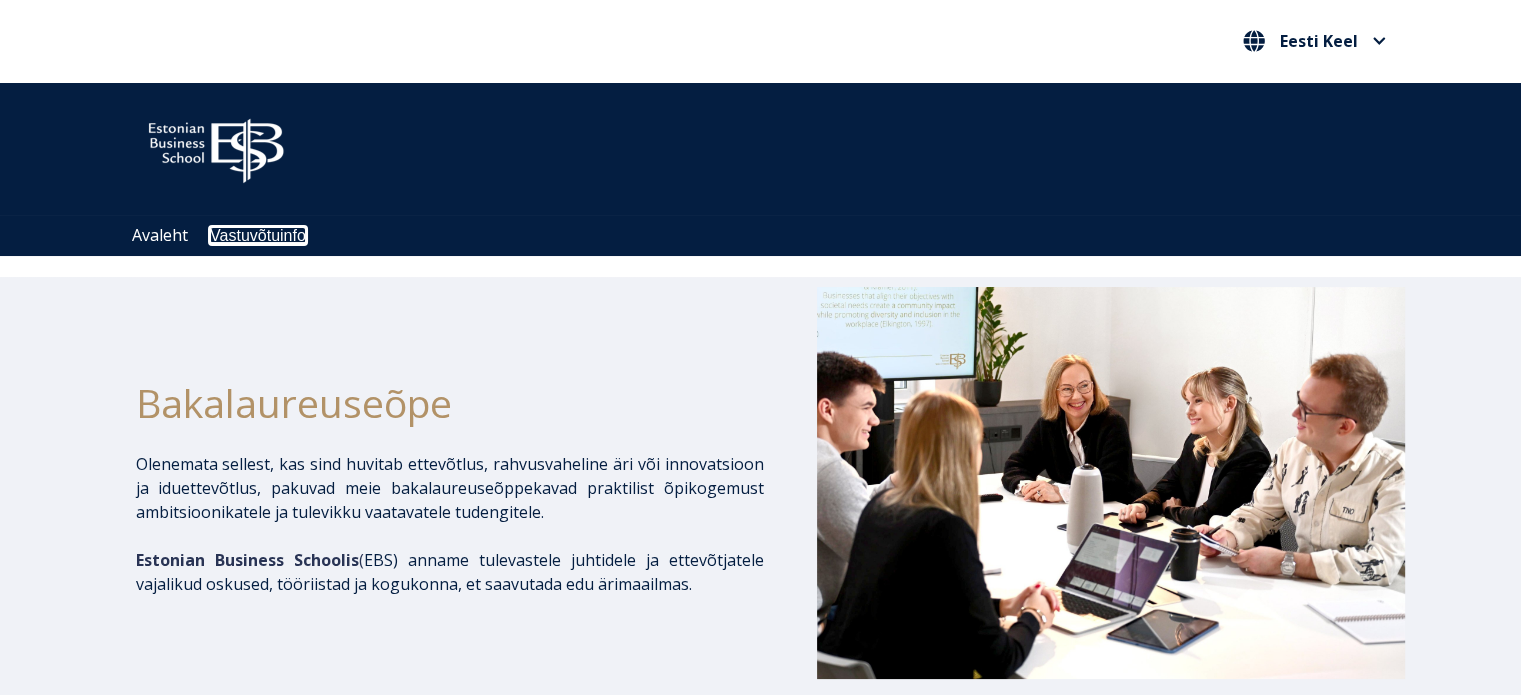 click on "Vastuvõtuinfo" at bounding box center (258, 235) 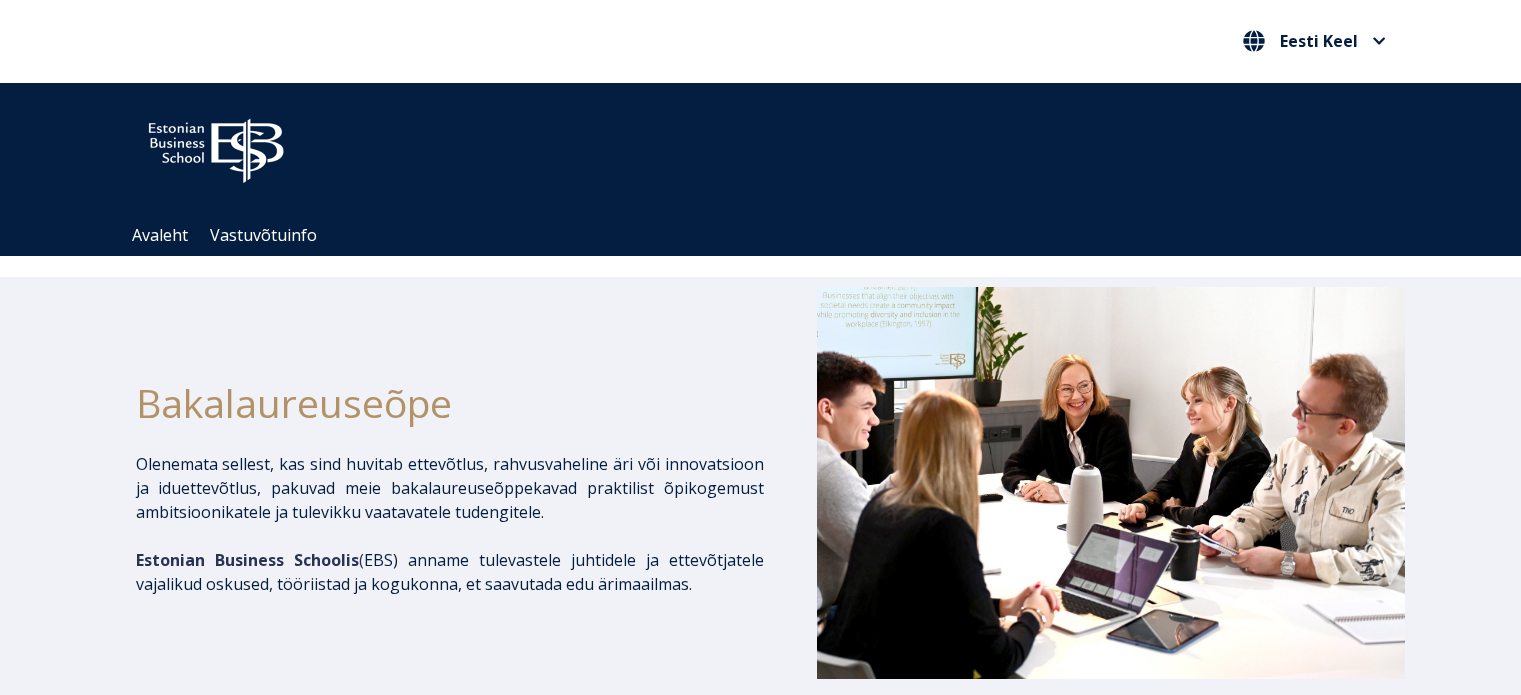 scroll, scrollTop: 999, scrollLeft: 0, axis: vertical 